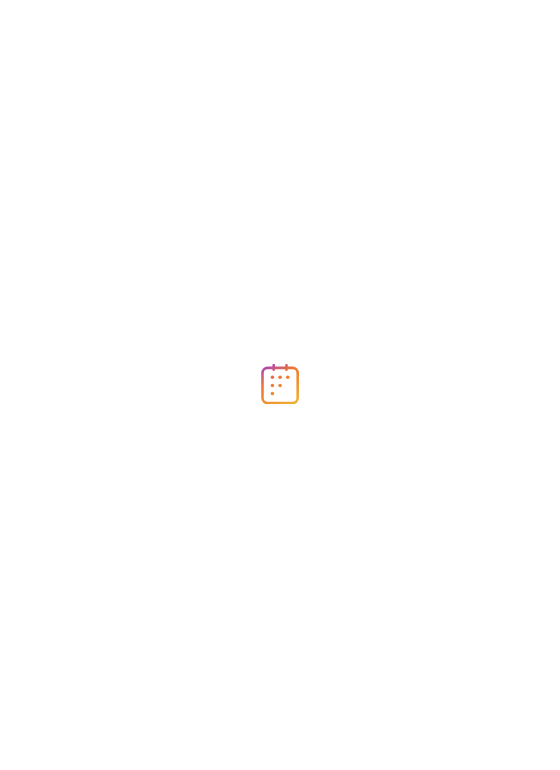 scroll, scrollTop: 0, scrollLeft: 0, axis: both 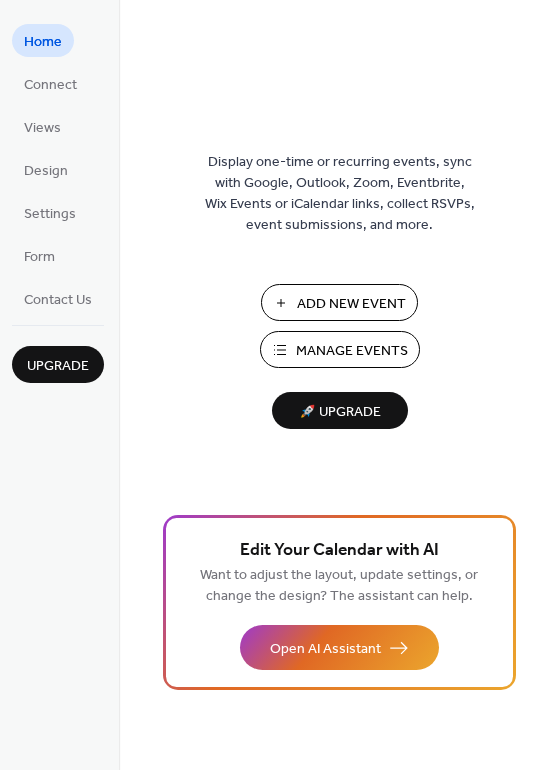 click on "Add New Event" at bounding box center (351, 304) 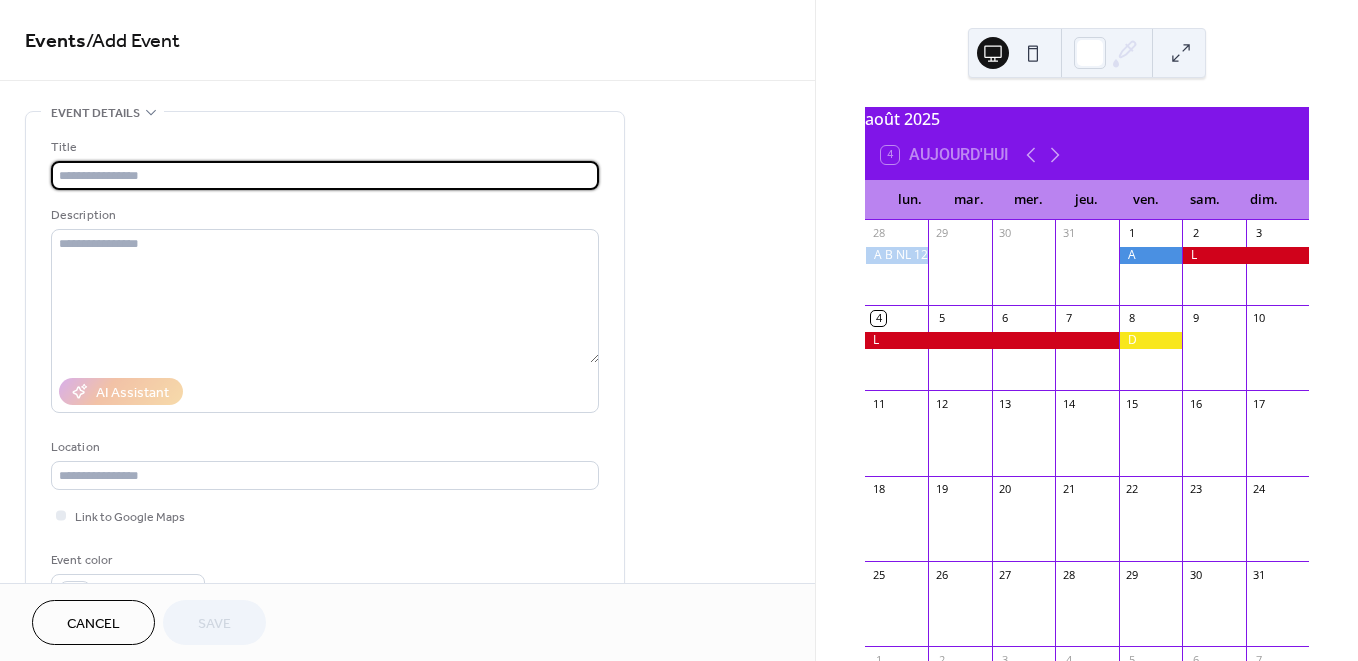 scroll, scrollTop: 0, scrollLeft: 0, axis: both 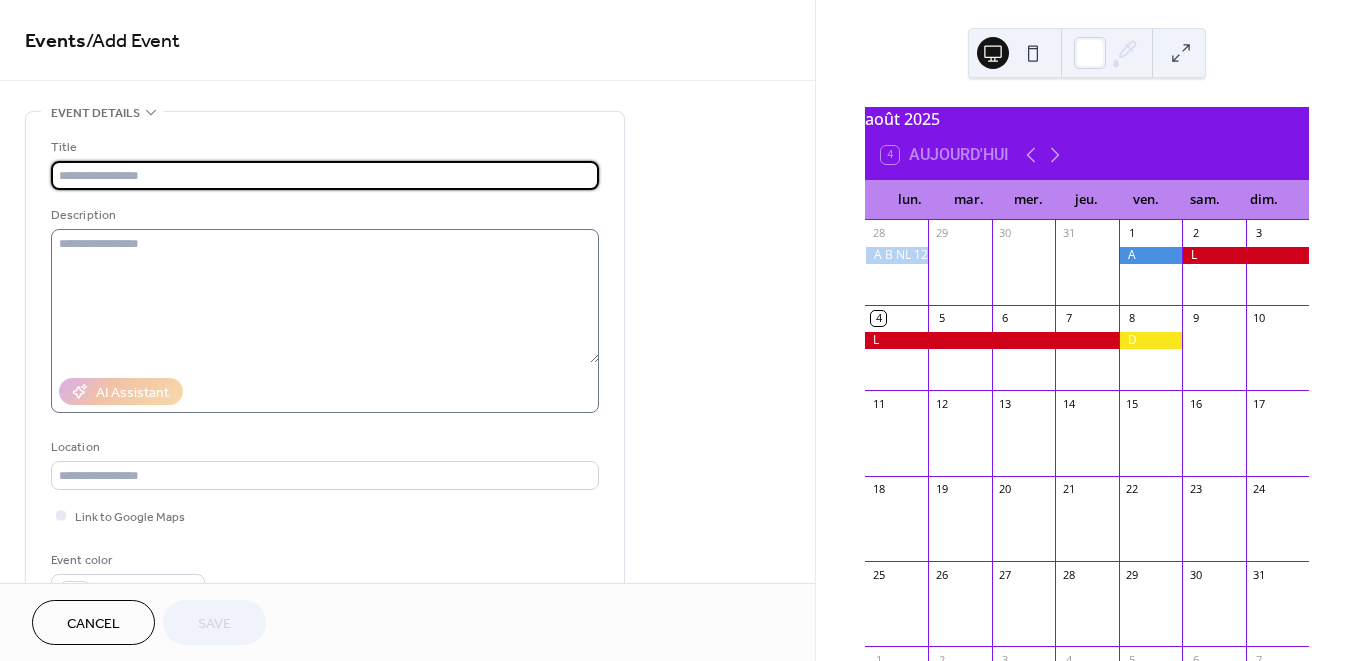 type on "*" 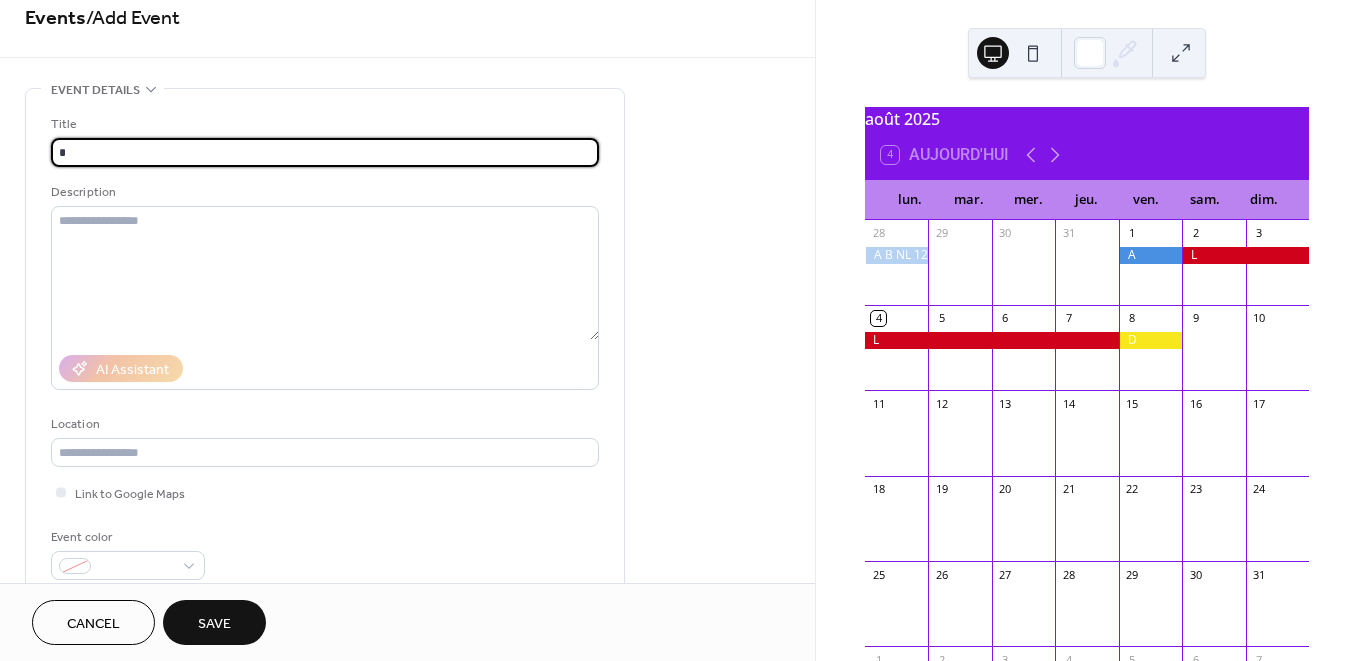 scroll, scrollTop: 0, scrollLeft: 0, axis: both 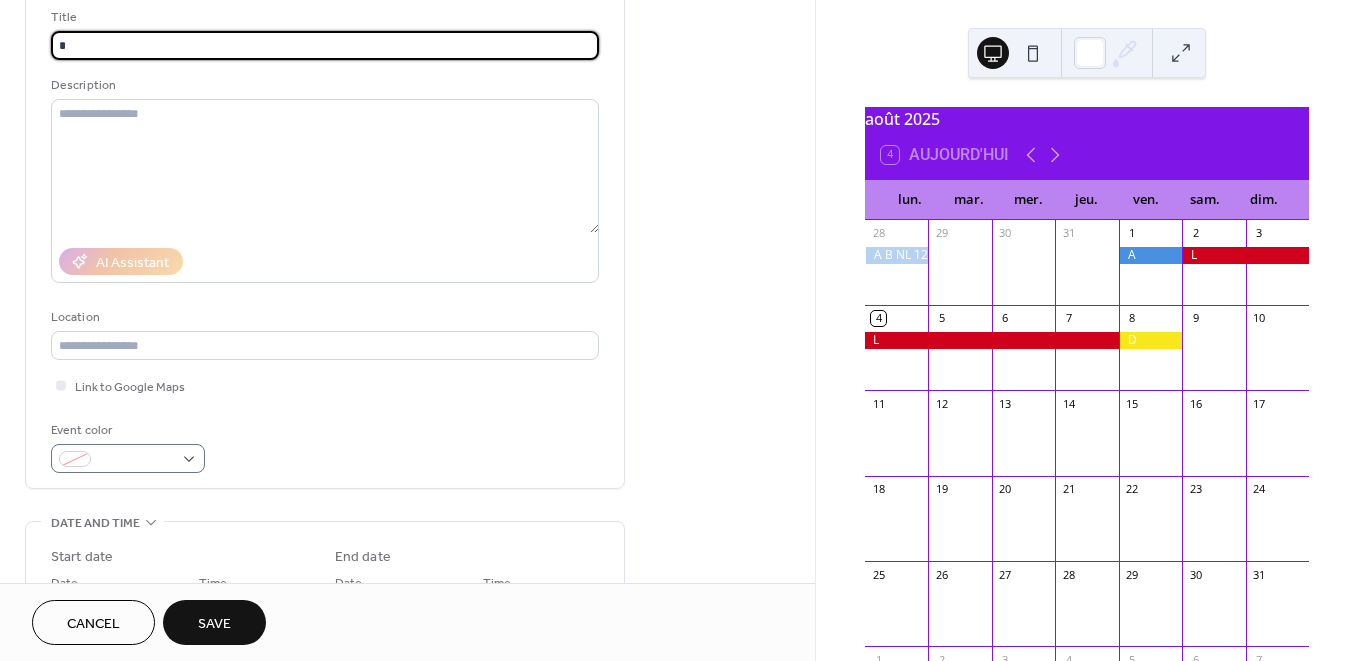 type on "*" 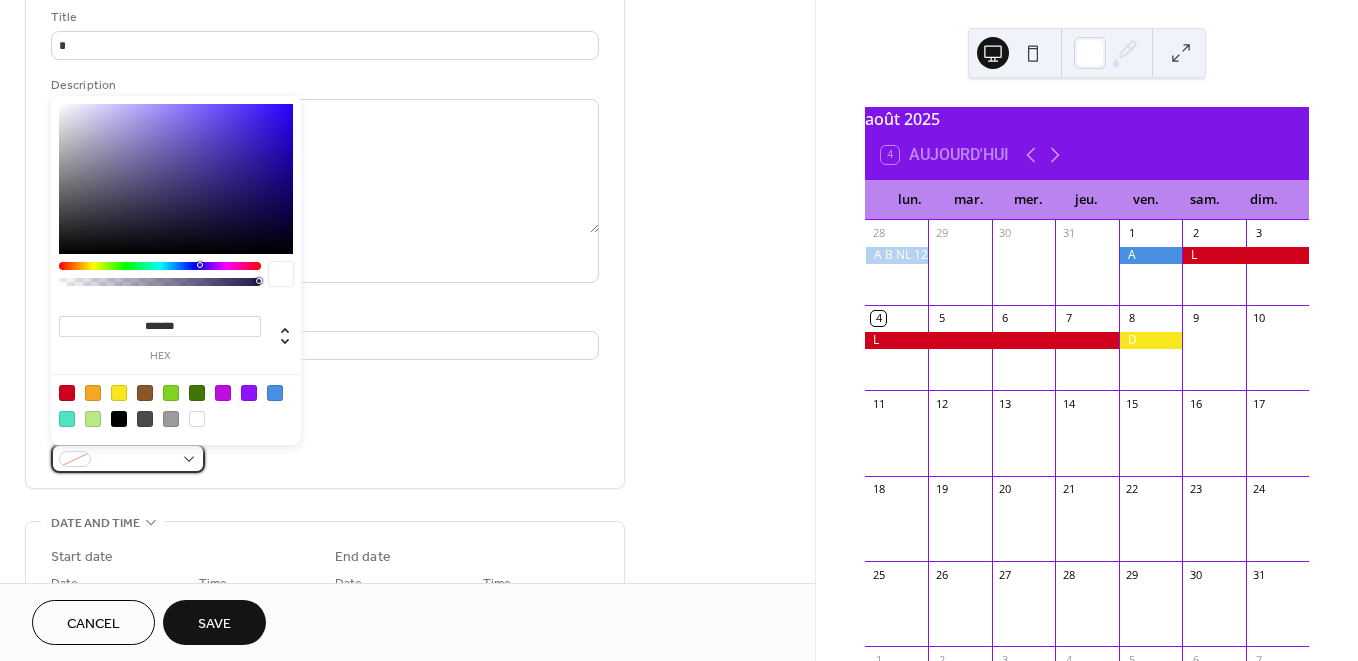 drag, startPoint x: 183, startPoint y: 456, endPoint x: 200, endPoint y: 453, distance: 17.262676 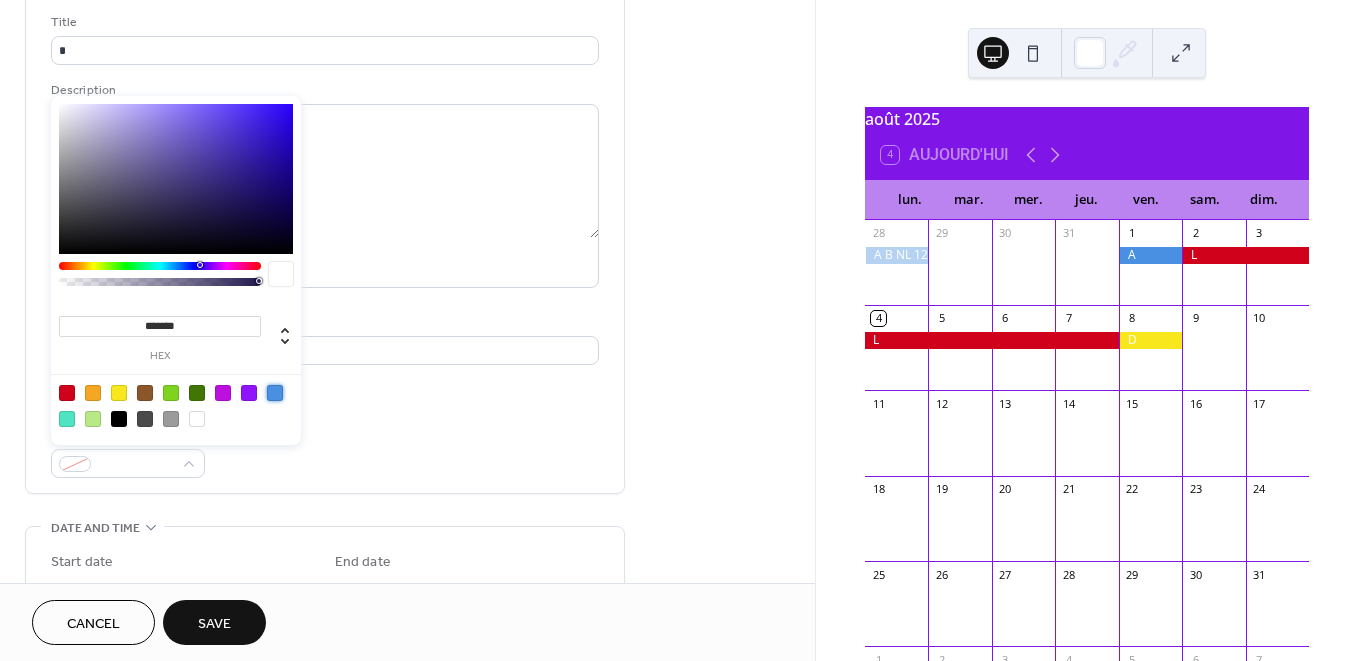 click at bounding box center (275, 393) 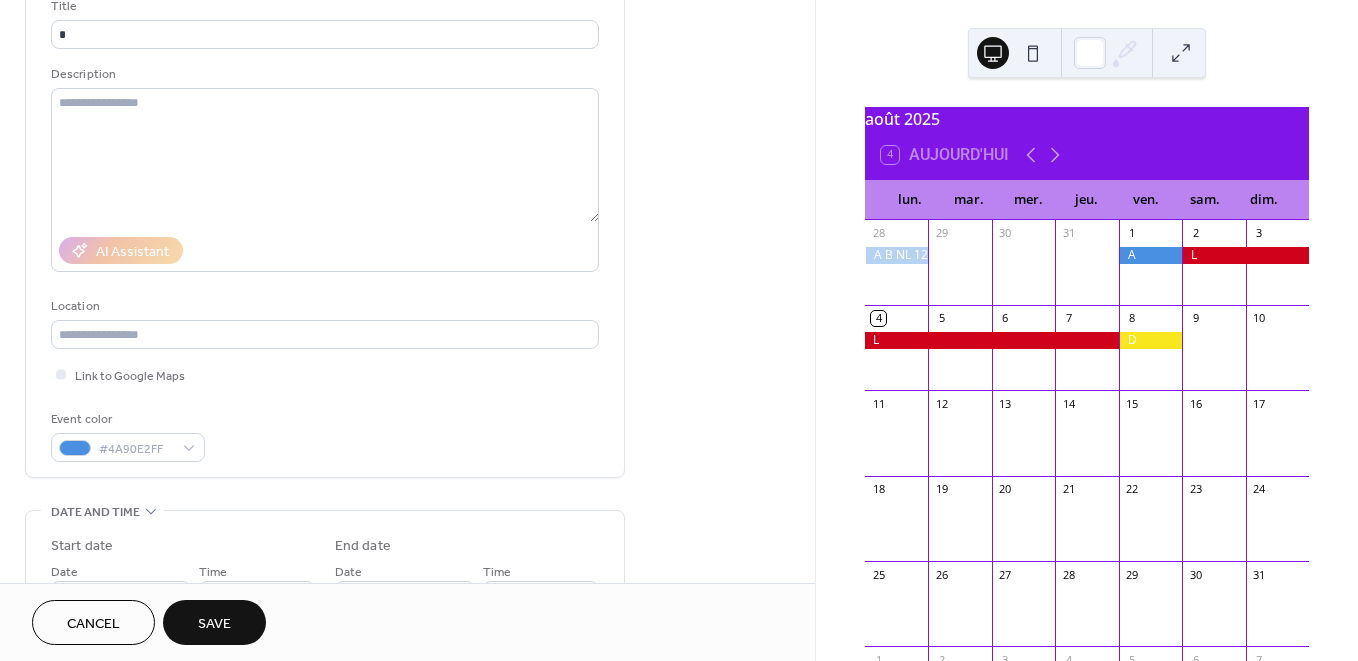 click on "Event color #4A90E2FF" at bounding box center [325, 435] 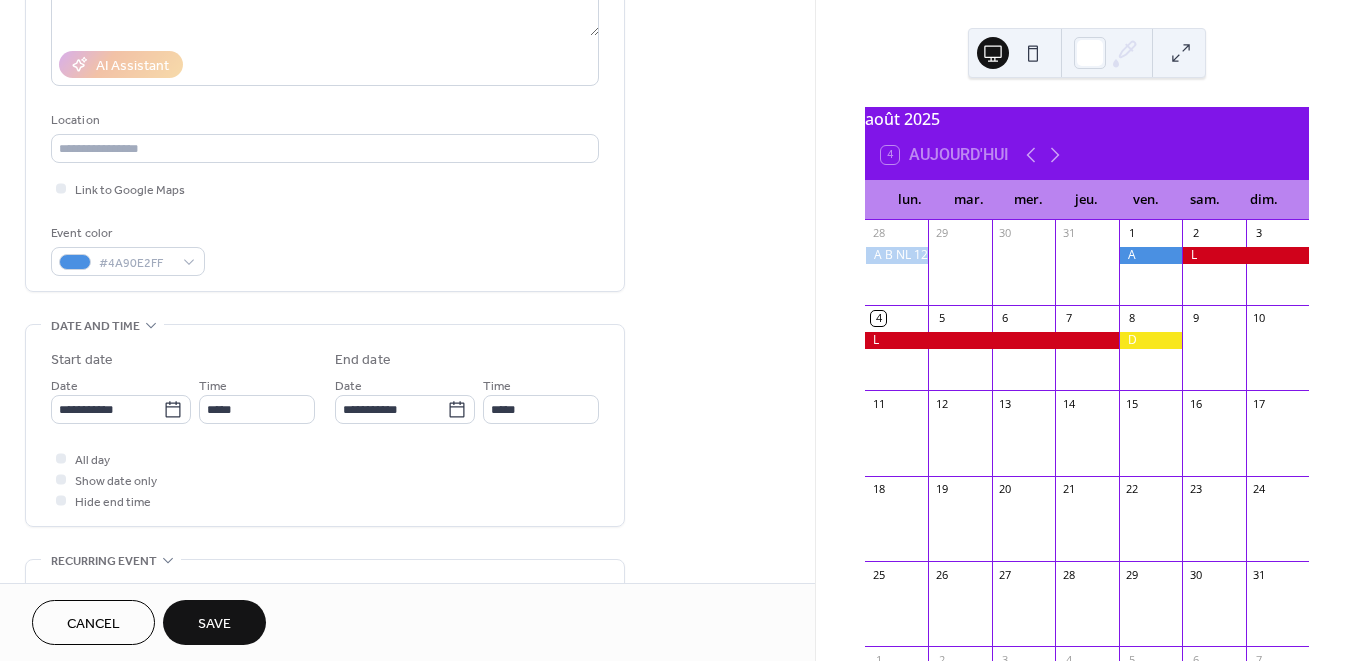 scroll, scrollTop: 335, scrollLeft: 0, axis: vertical 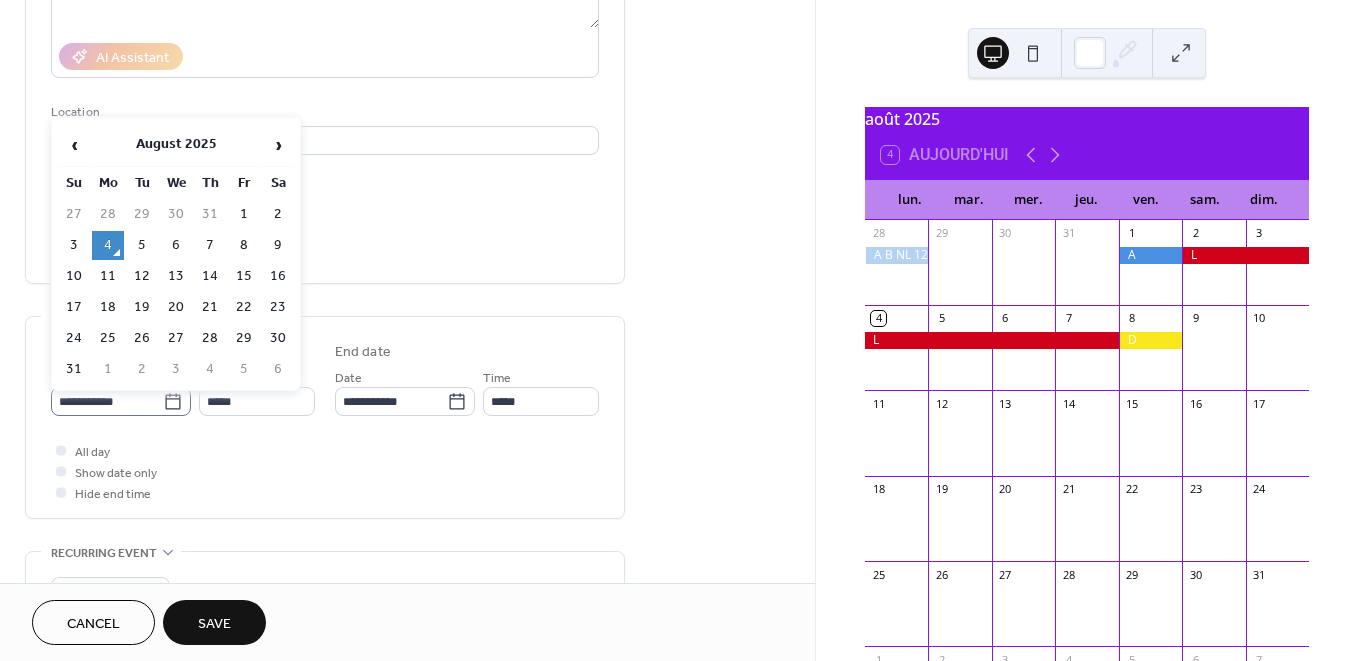click 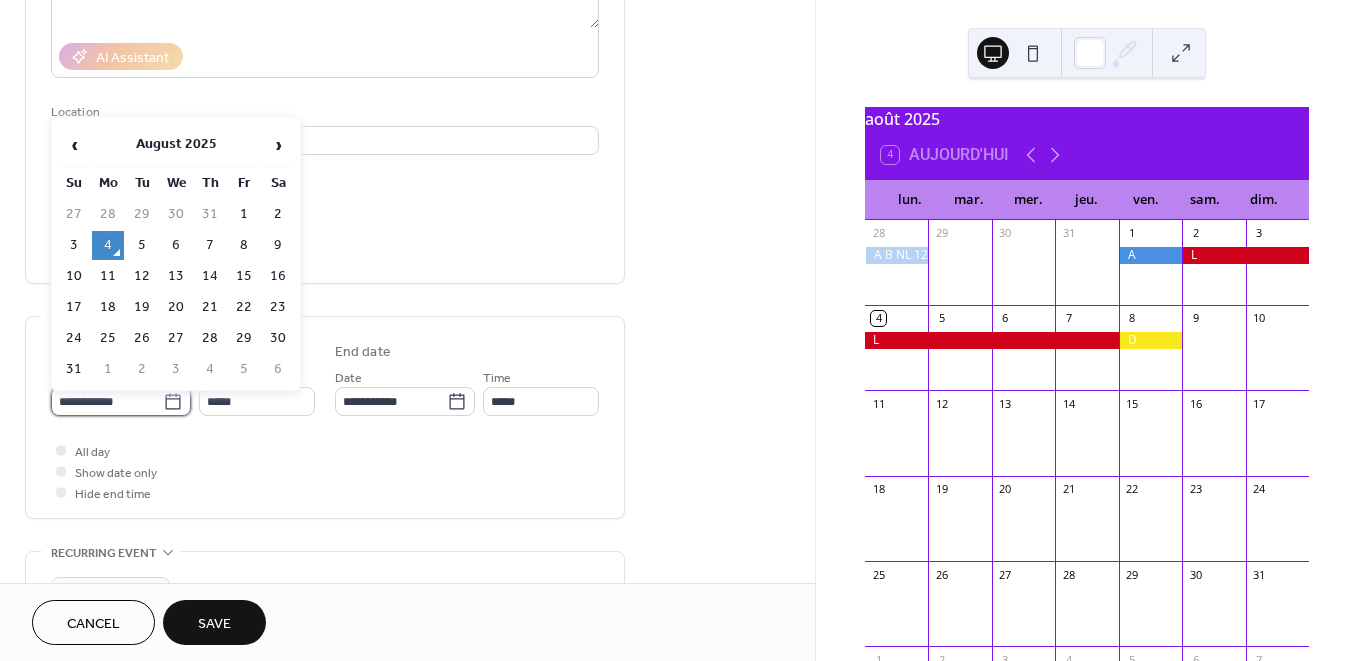 click on "**********" at bounding box center [107, 401] 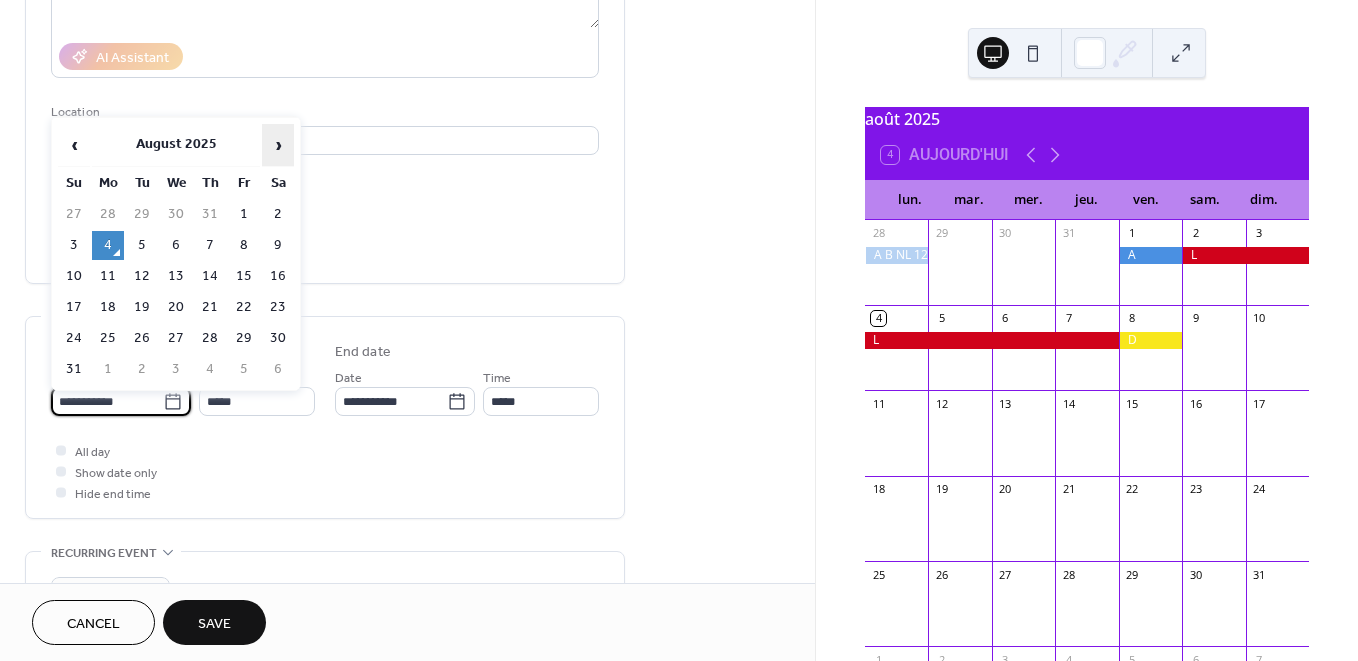click on "›" at bounding box center (278, 145) 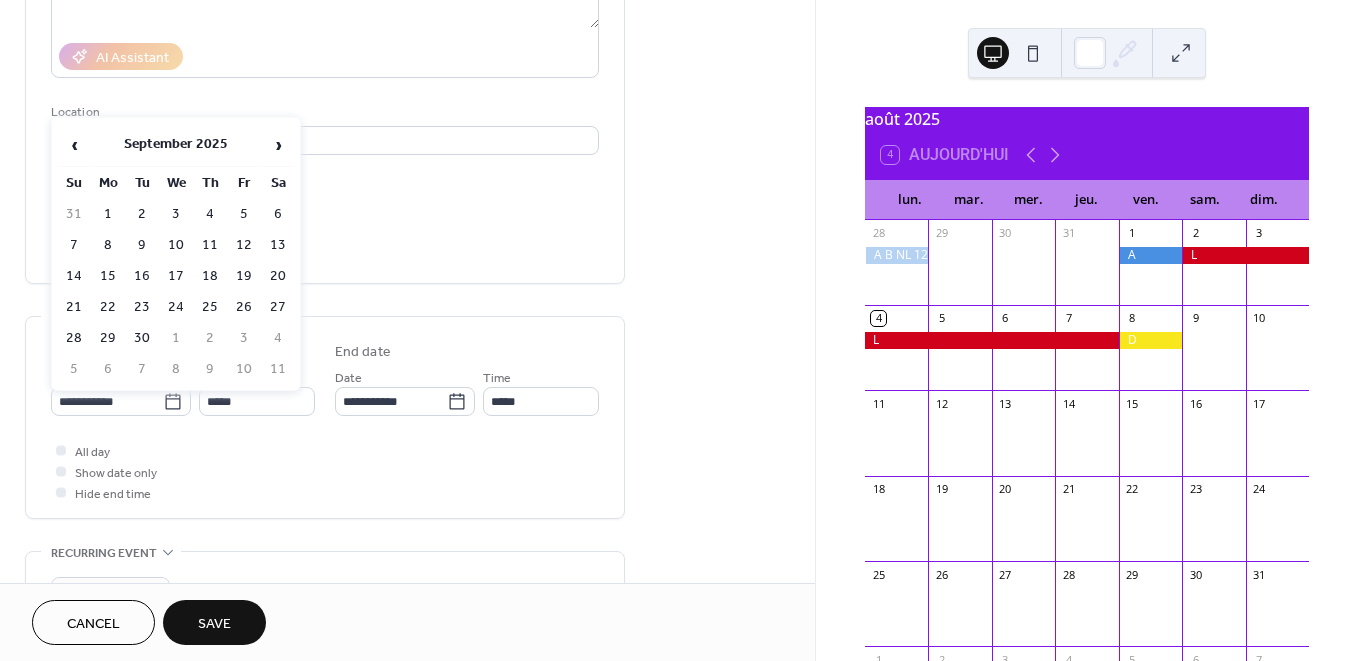 click on "12" at bounding box center (244, 245) 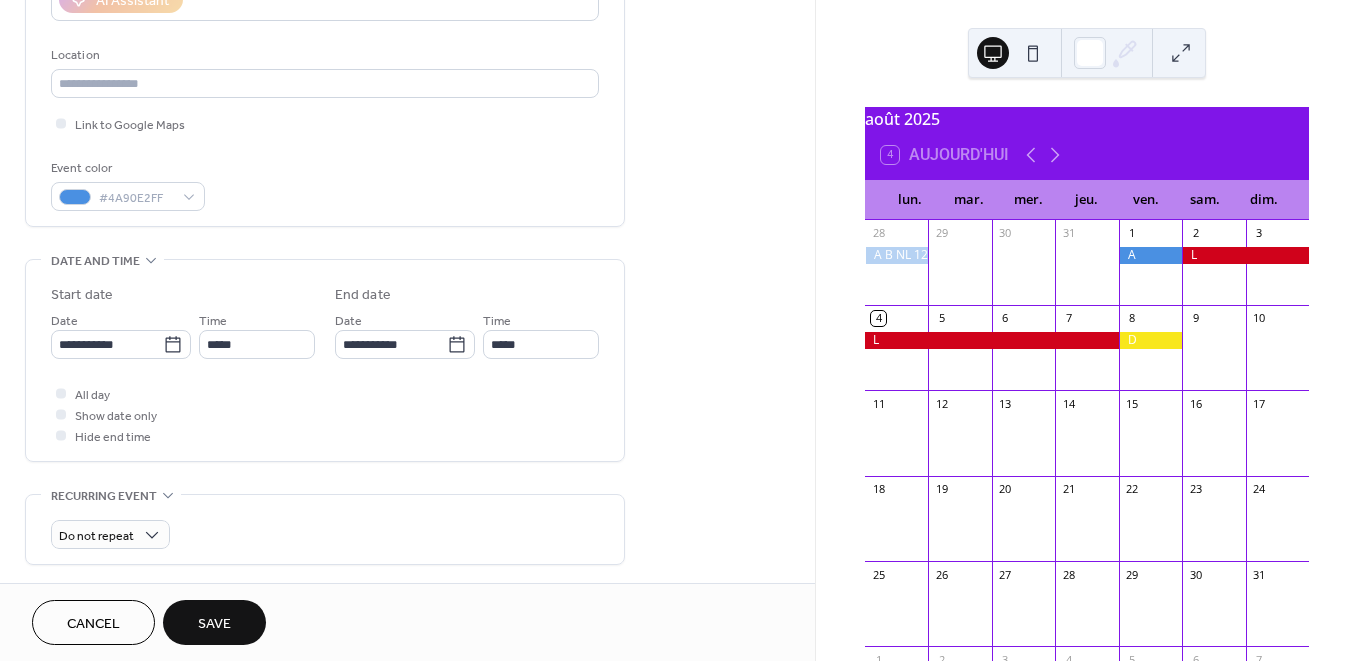 scroll, scrollTop: 395, scrollLeft: 0, axis: vertical 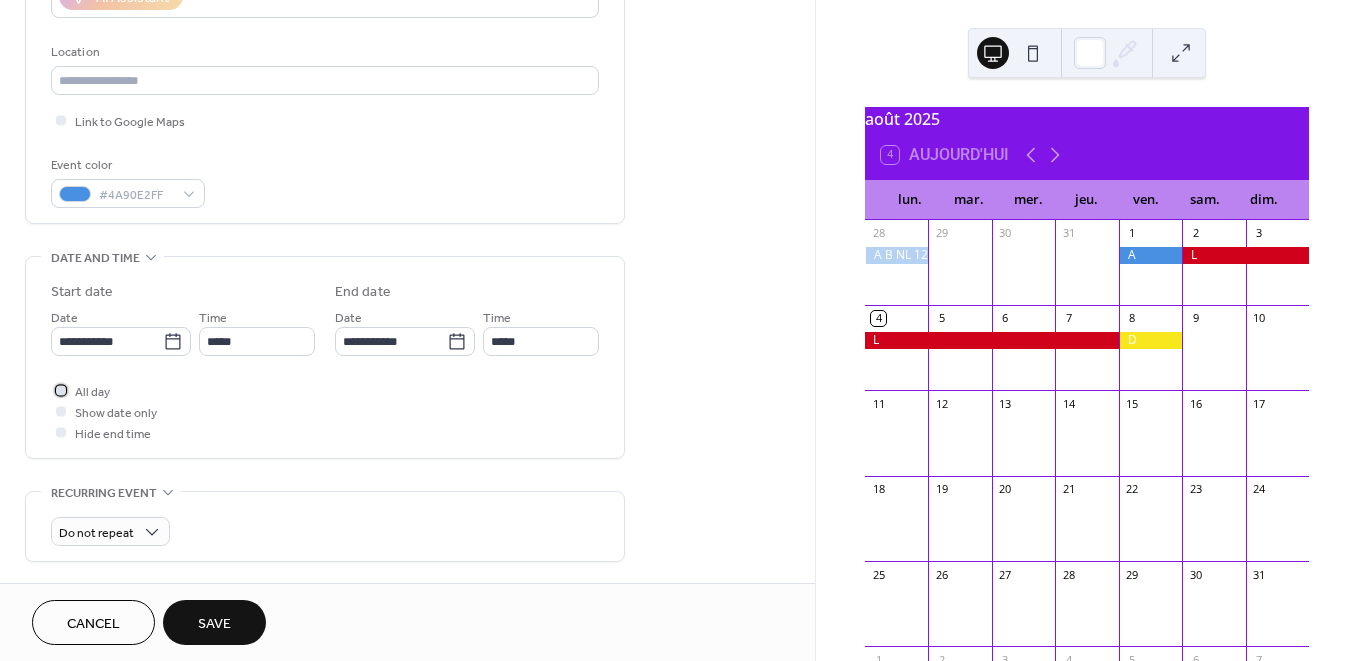 click at bounding box center (61, 390) 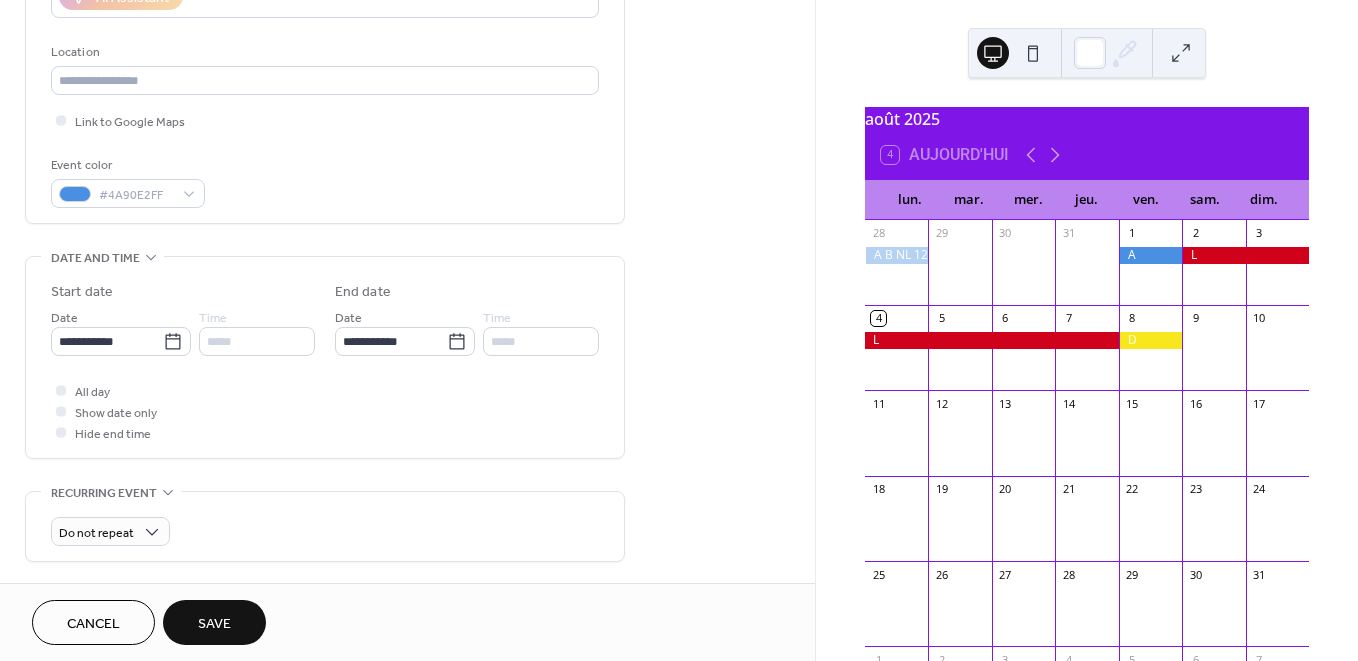 click on "Save" at bounding box center (214, 624) 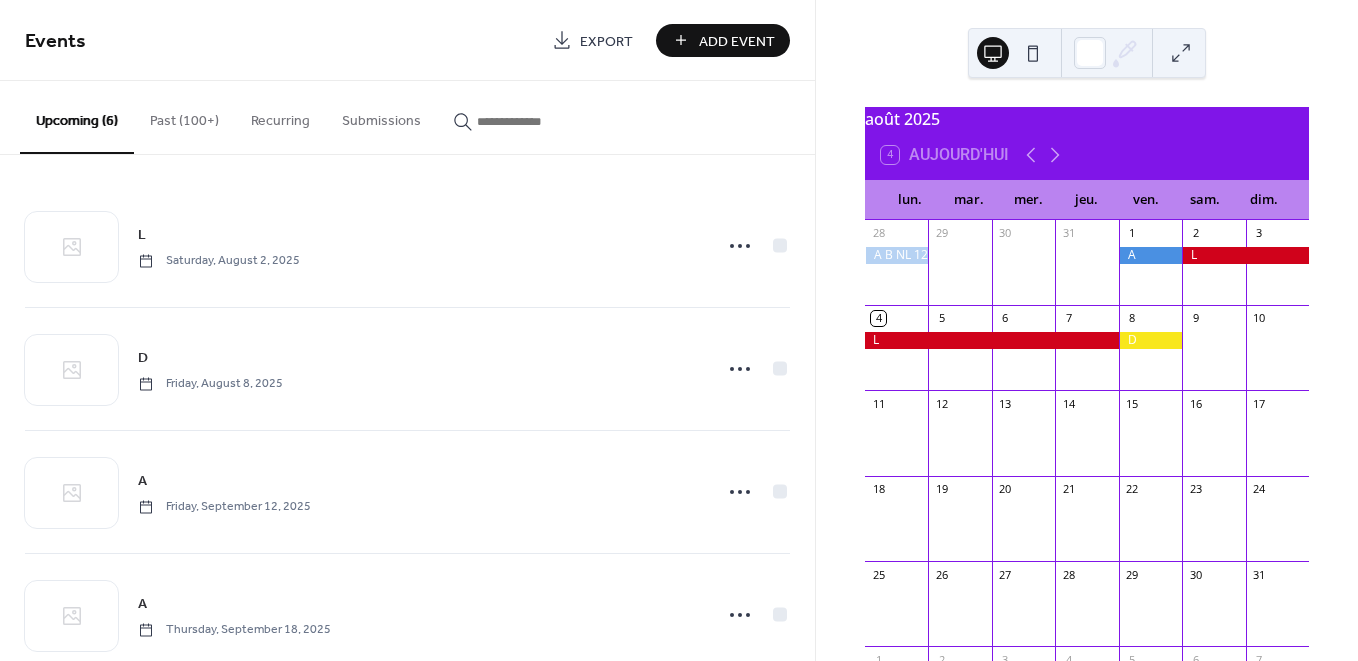 click on "Add Event" at bounding box center (737, 41) 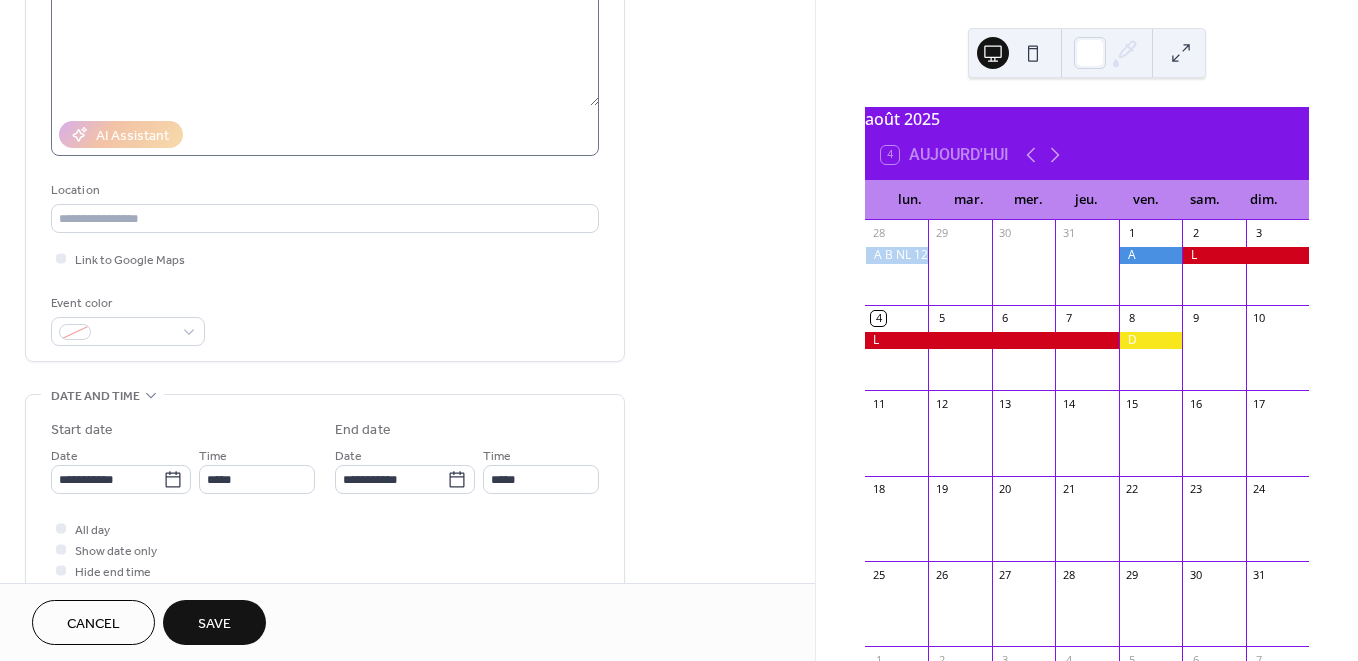 scroll, scrollTop: 273, scrollLeft: 0, axis: vertical 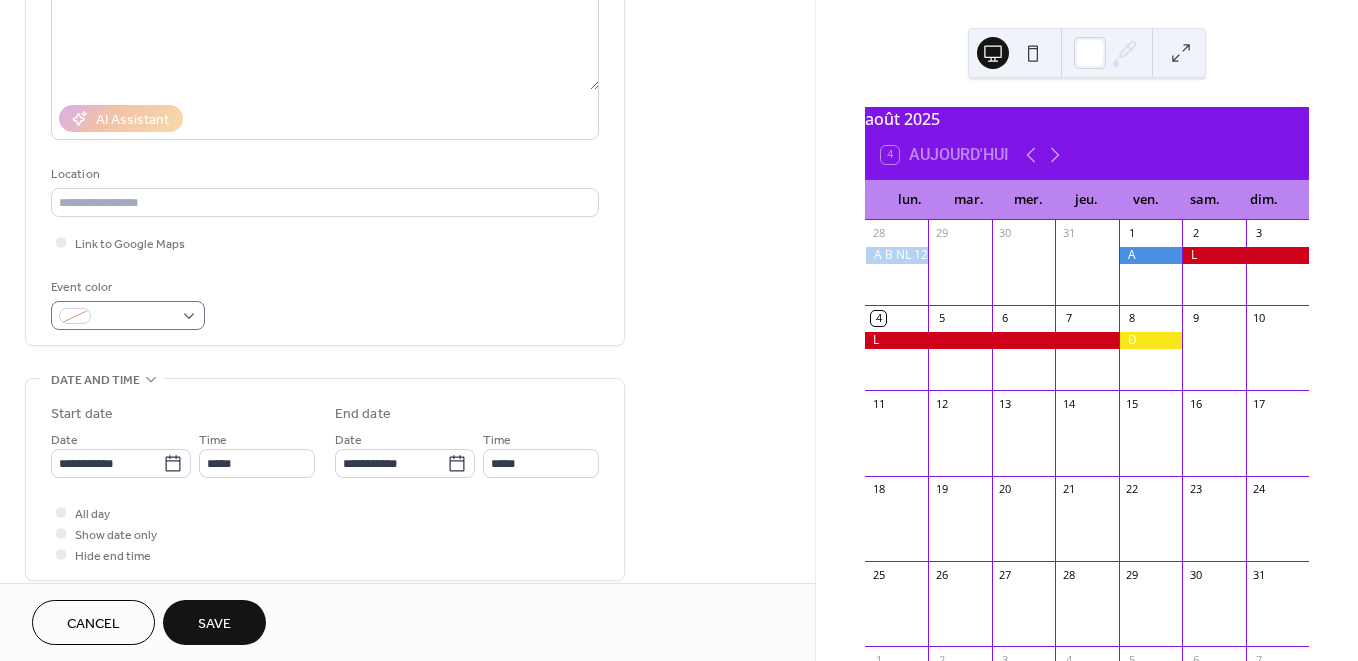 type on "*" 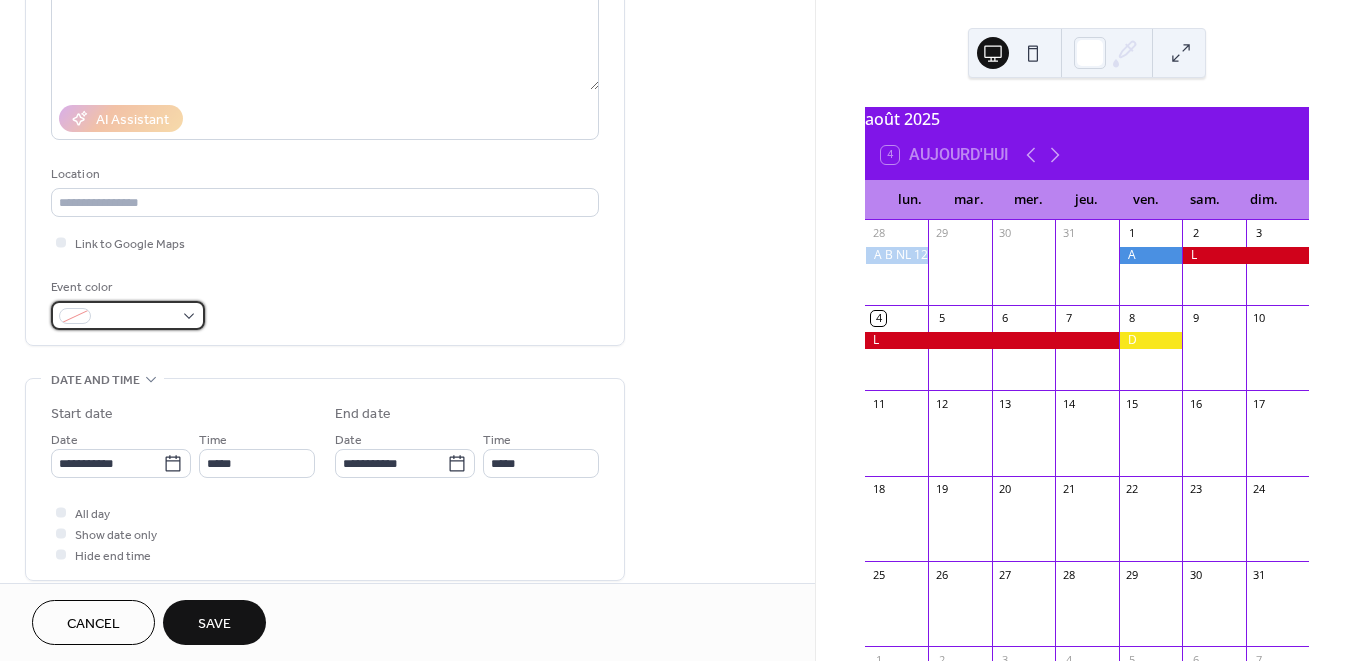 click at bounding box center (128, 315) 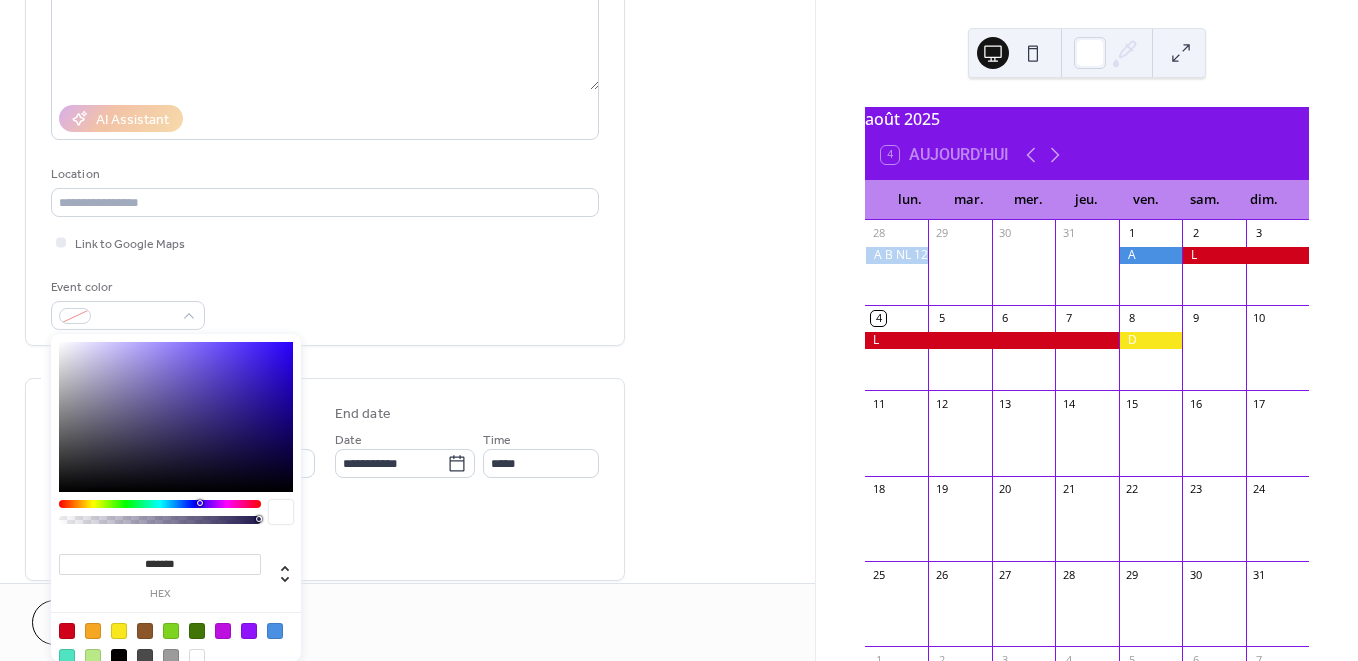 drag, startPoint x: 65, startPoint y: 627, endPoint x: 113, endPoint y: 609, distance: 51.264023 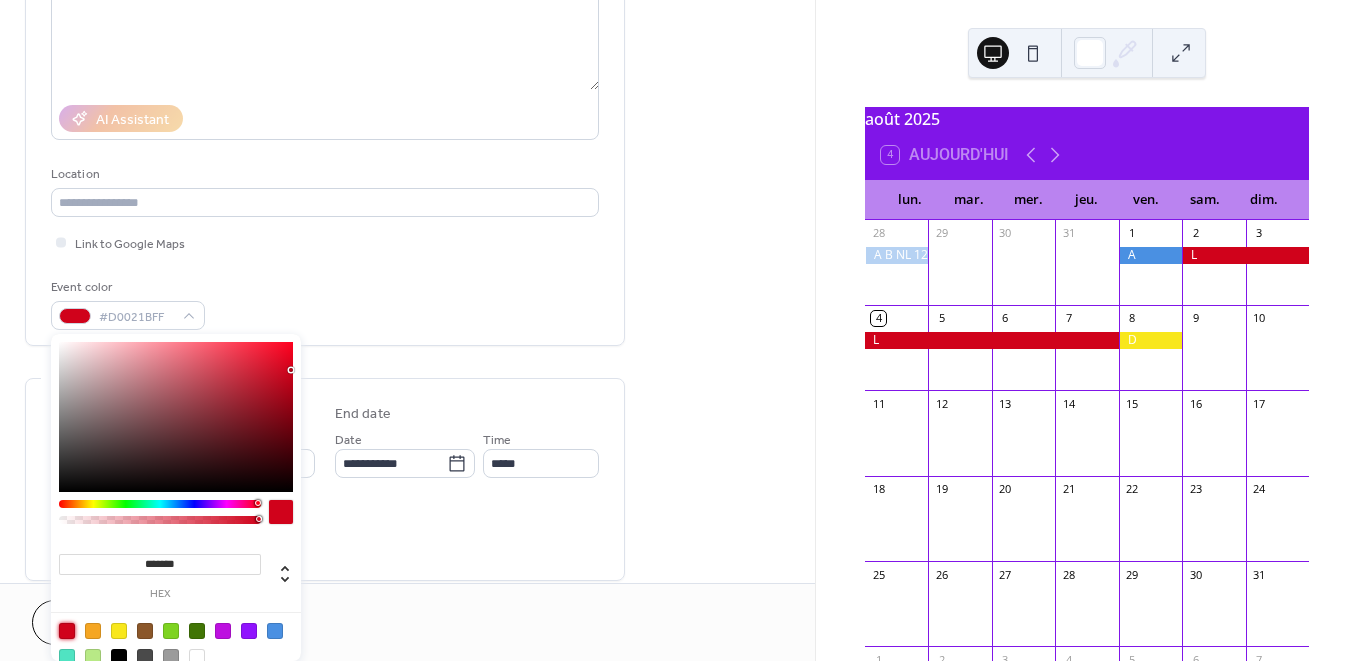click on "All day Show date only Hide end time" at bounding box center (325, 533) 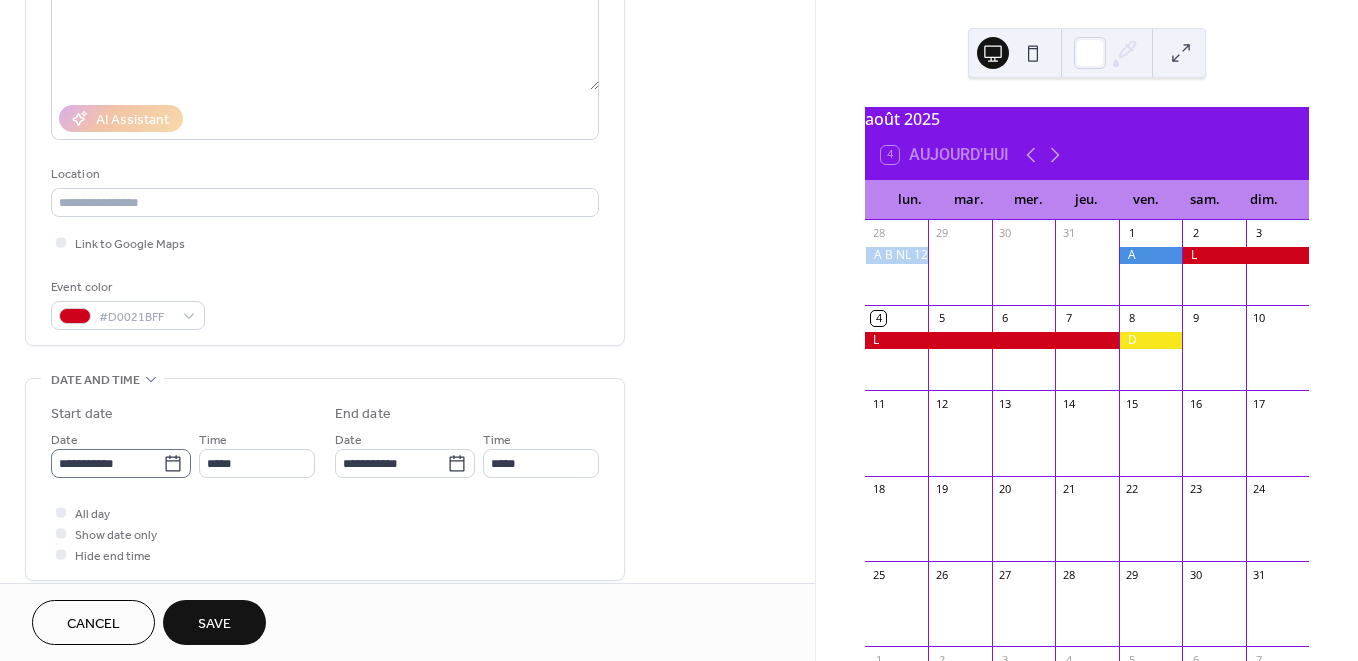 click 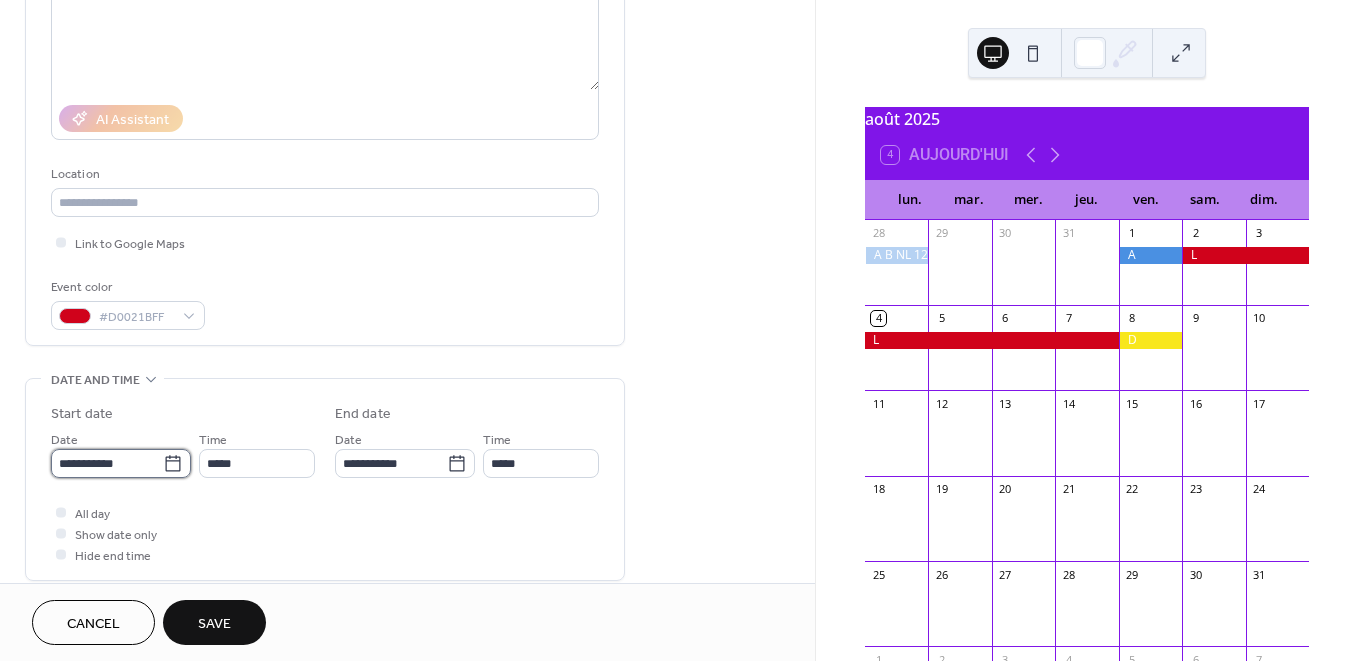 click on "**********" at bounding box center (107, 463) 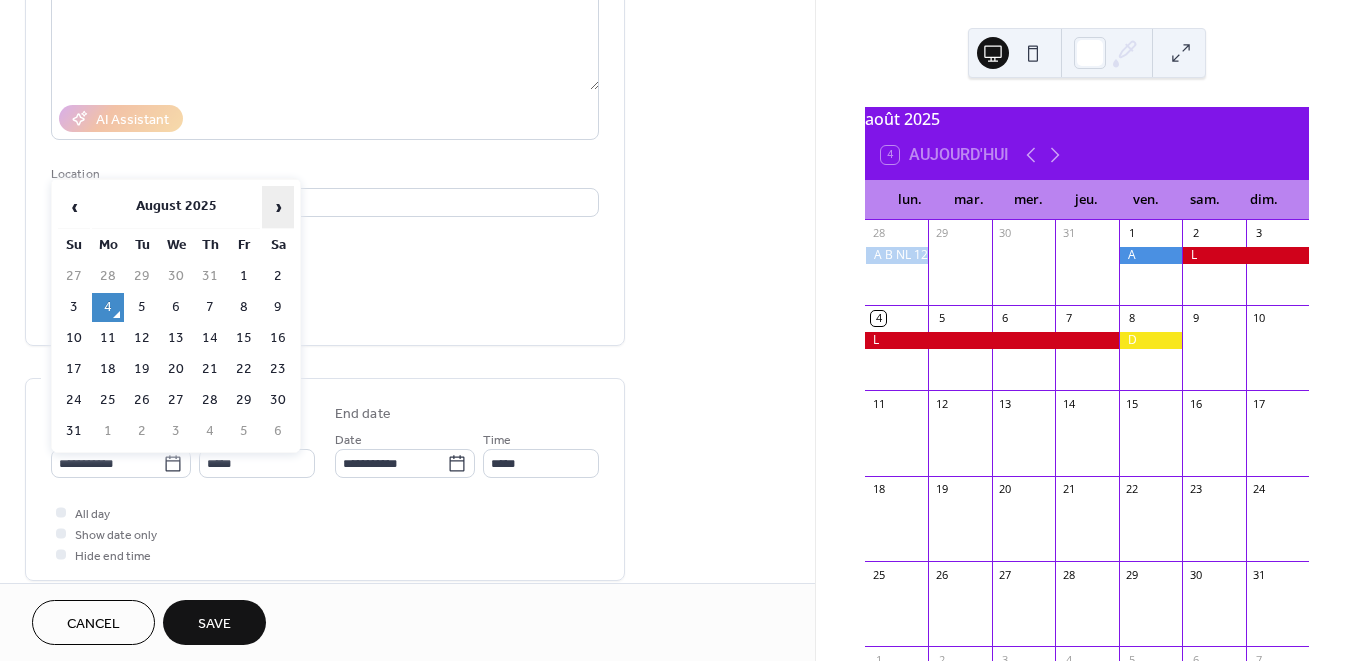 drag, startPoint x: 284, startPoint y: 198, endPoint x: 298, endPoint y: 262, distance: 65.51336 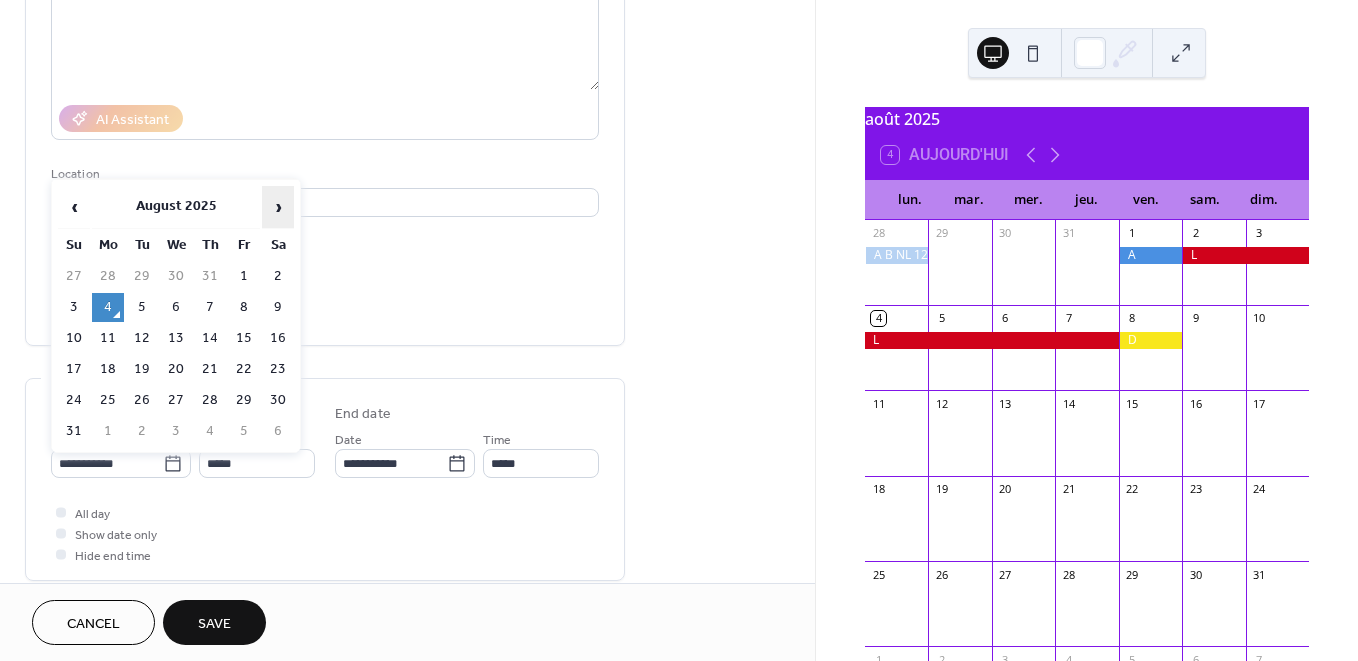 click on "›" at bounding box center [278, 207] 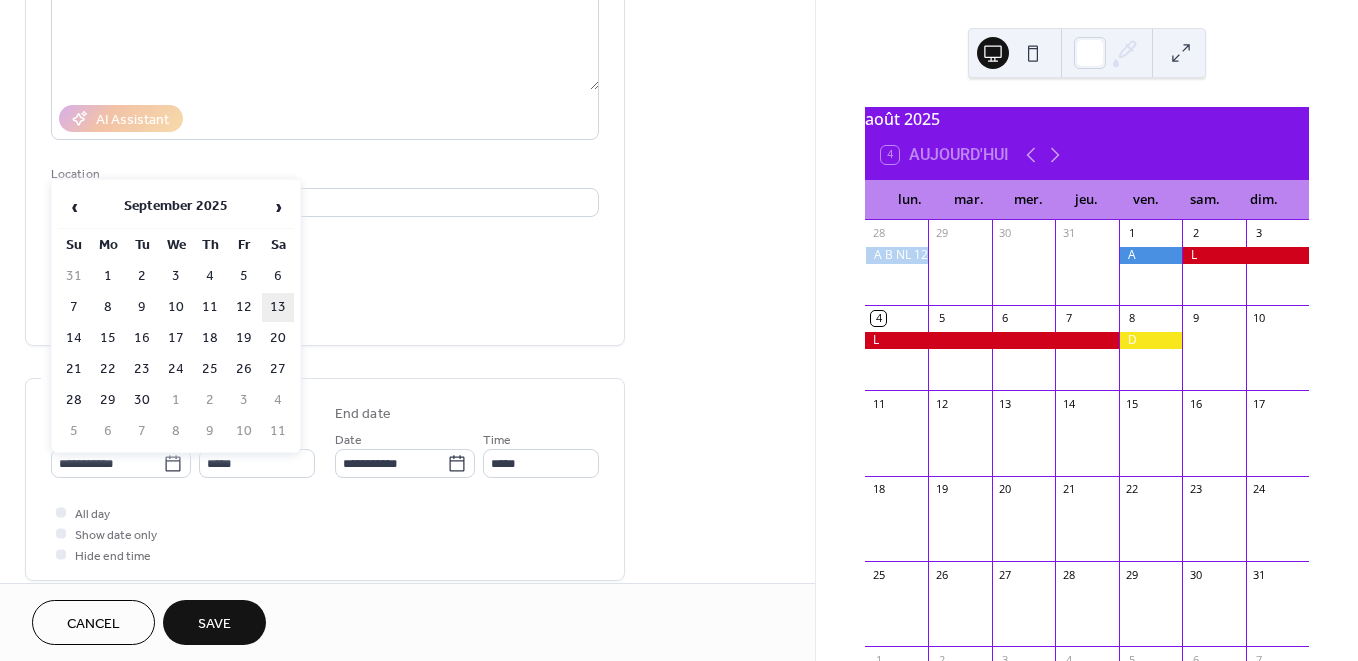 click on "13" at bounding box center (278, 307) 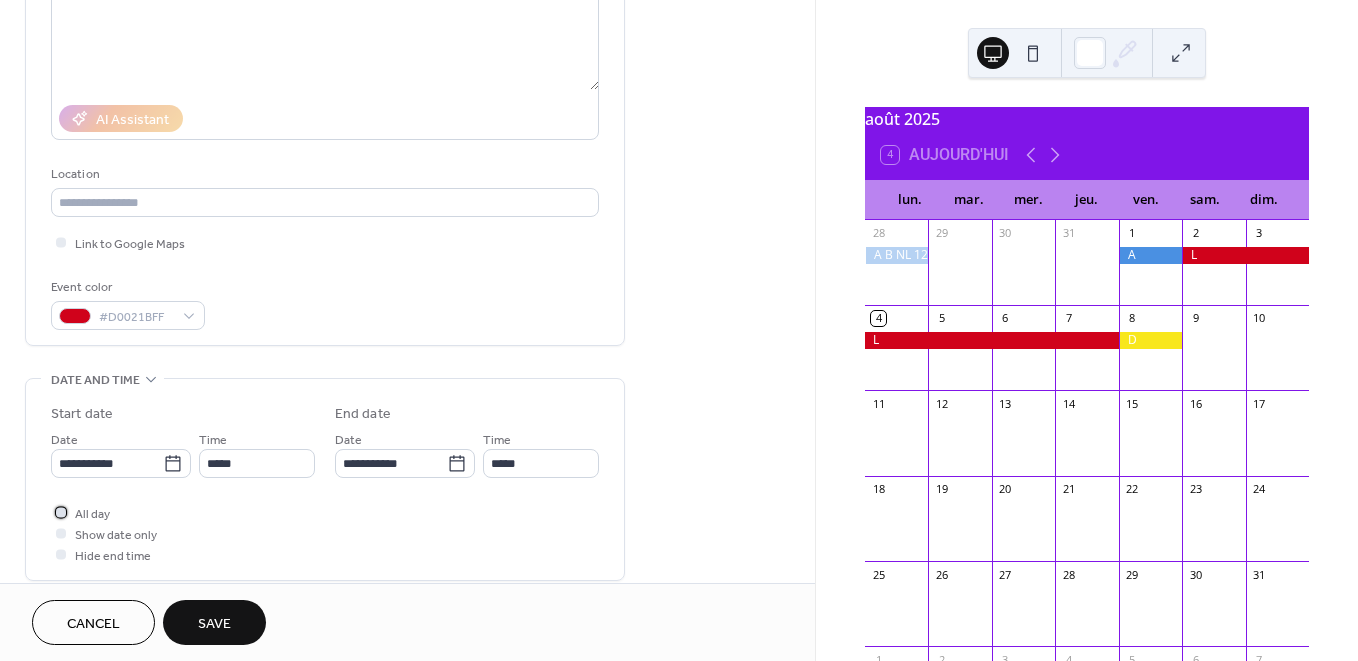 click on "All day" at bounding box center [80, 512] 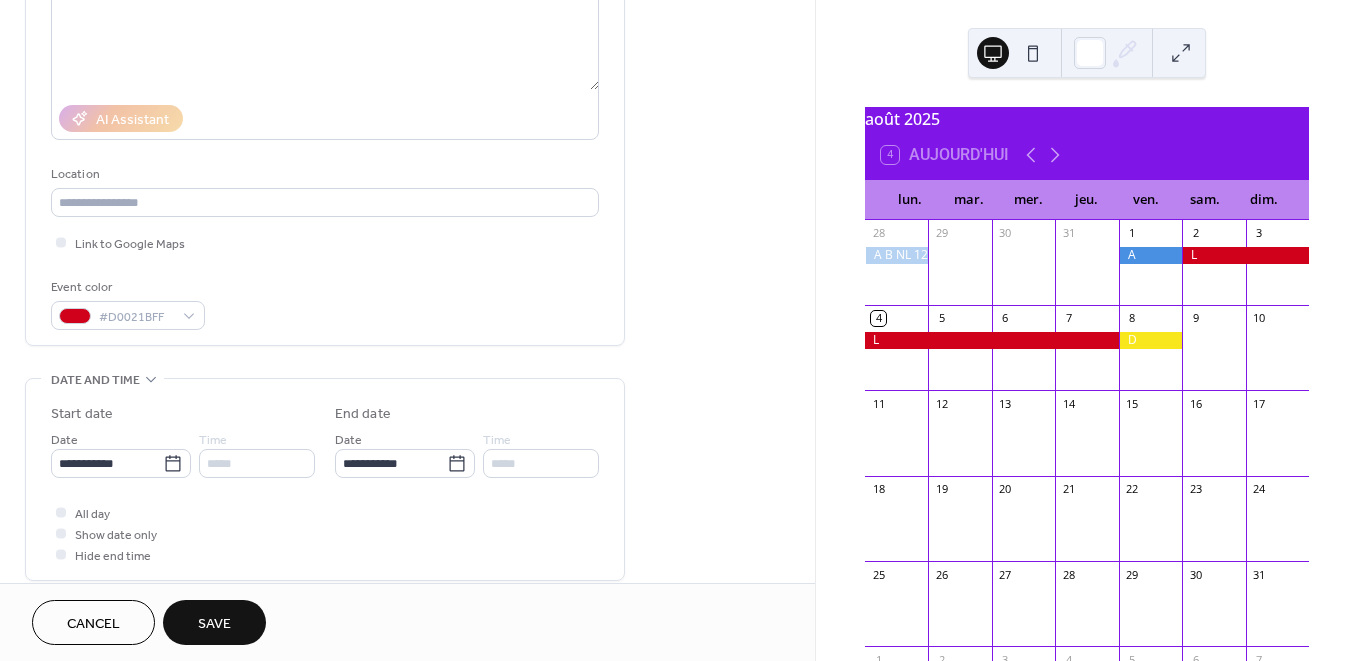 click on "Save" at bounding box center (214, 622) 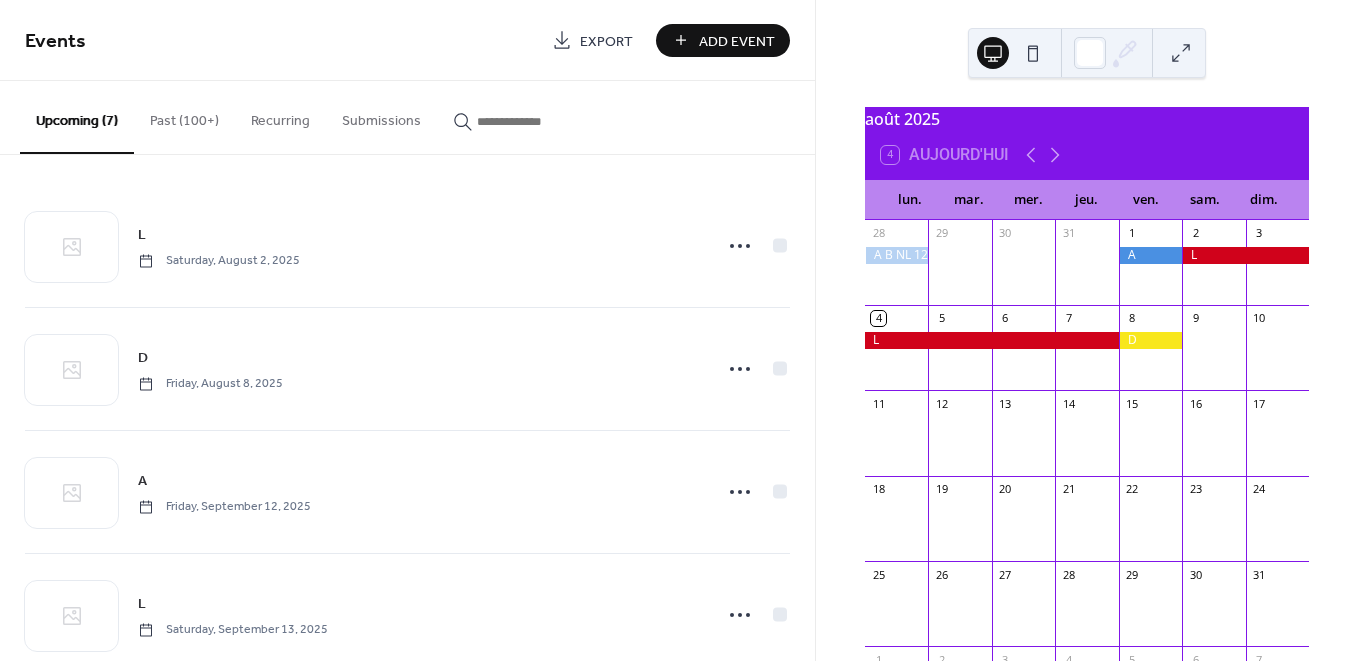 click on "Add Event" at bounding box center [737, 41] 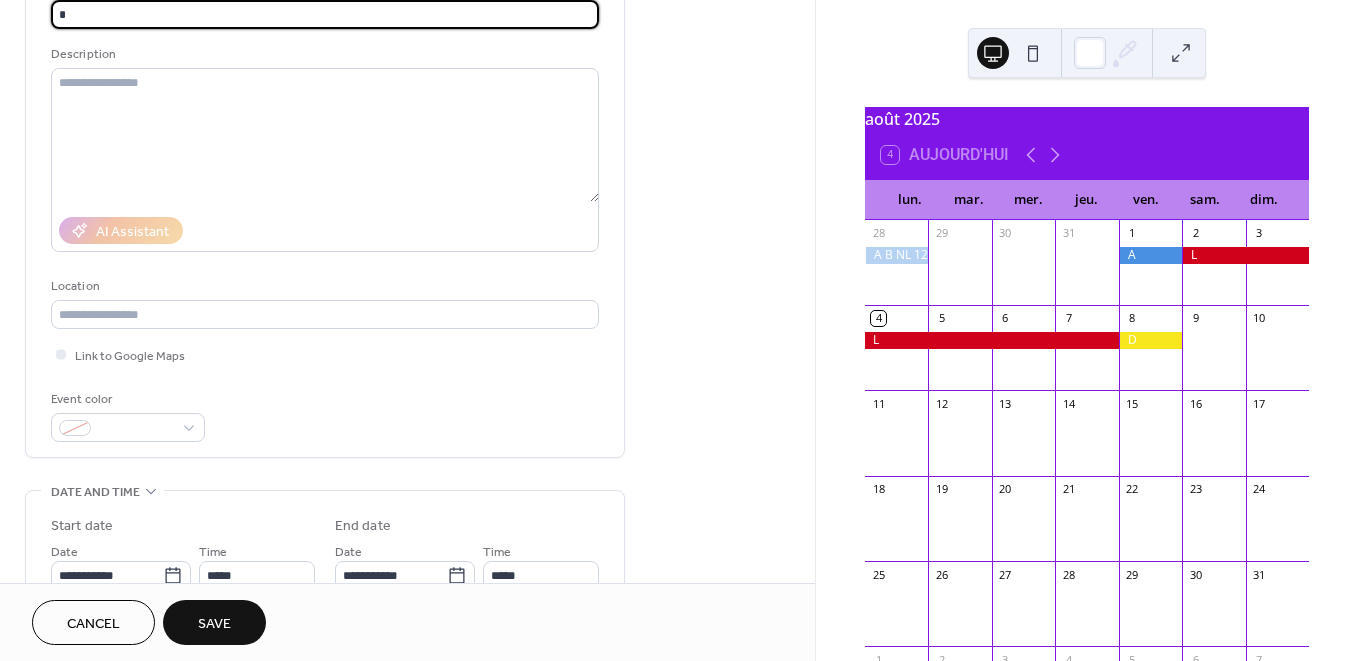 scroll, scrollTop: 275, scrollLeft: 0, axis: vertical 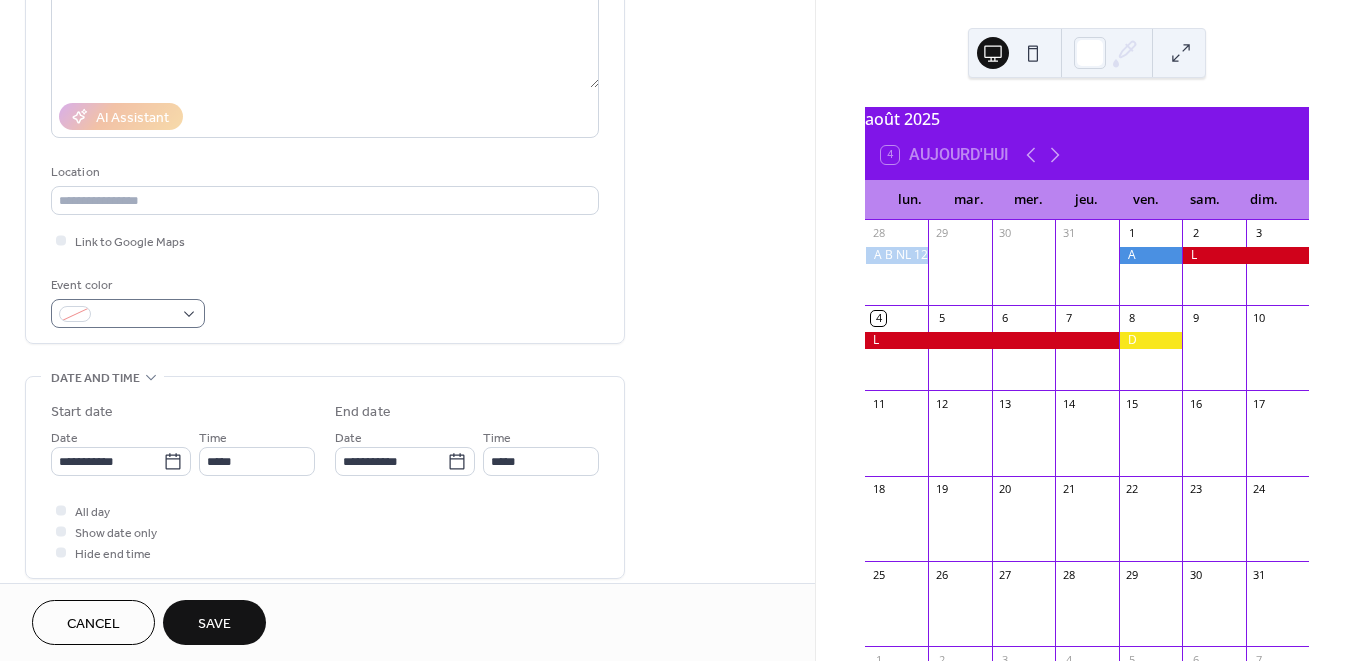 type on "*" 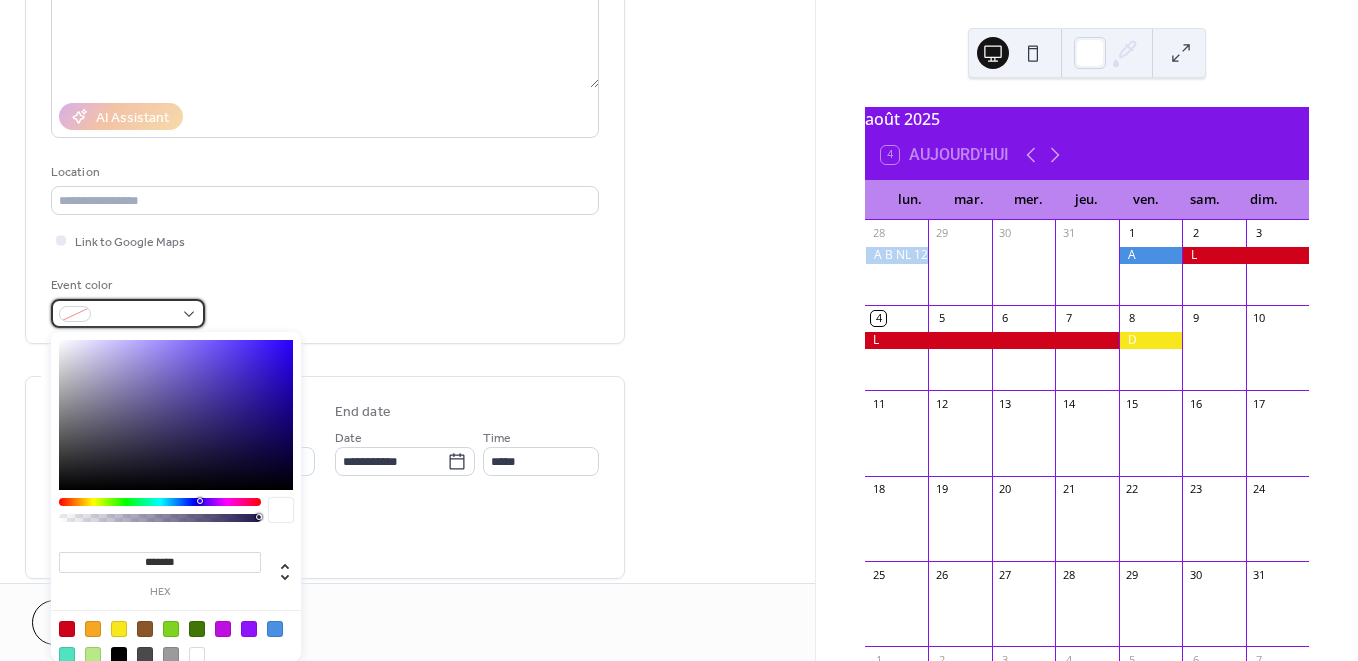 click at bounding box center [128, 313] 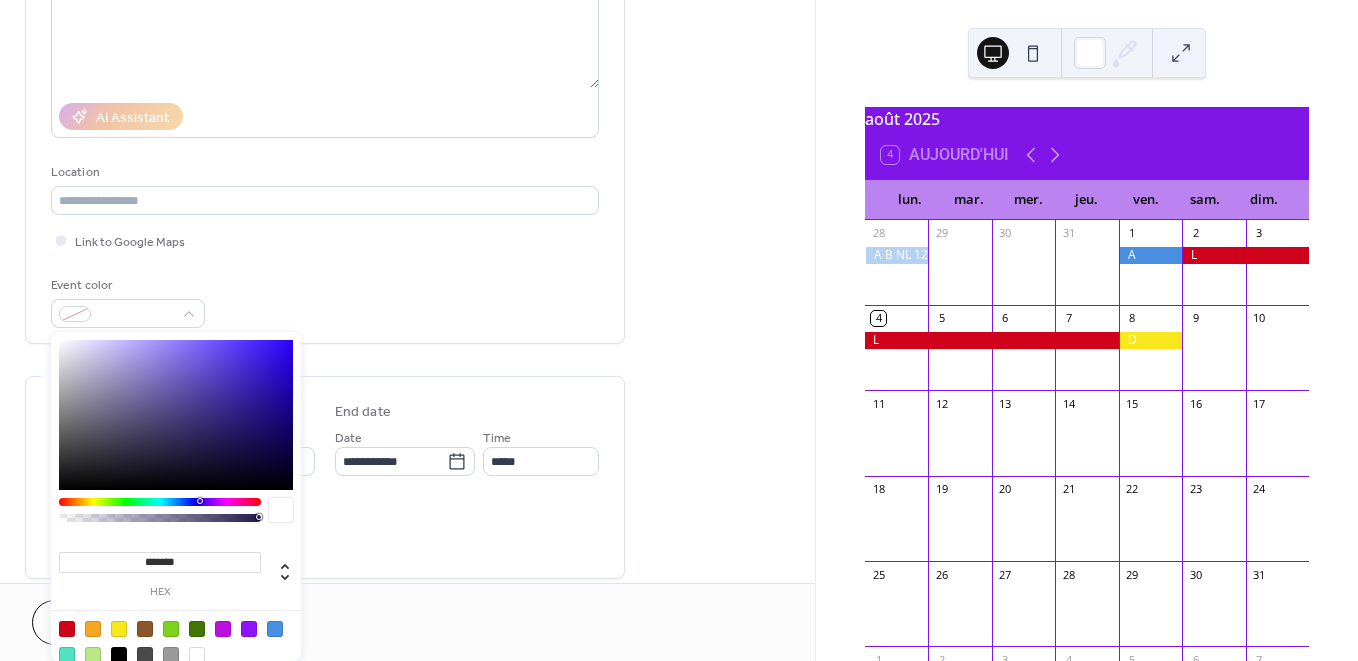 drag, startPoint x: 119, startPoint y: 624, endPoint x: 139, endPoint y: 623, distance: 20.024984 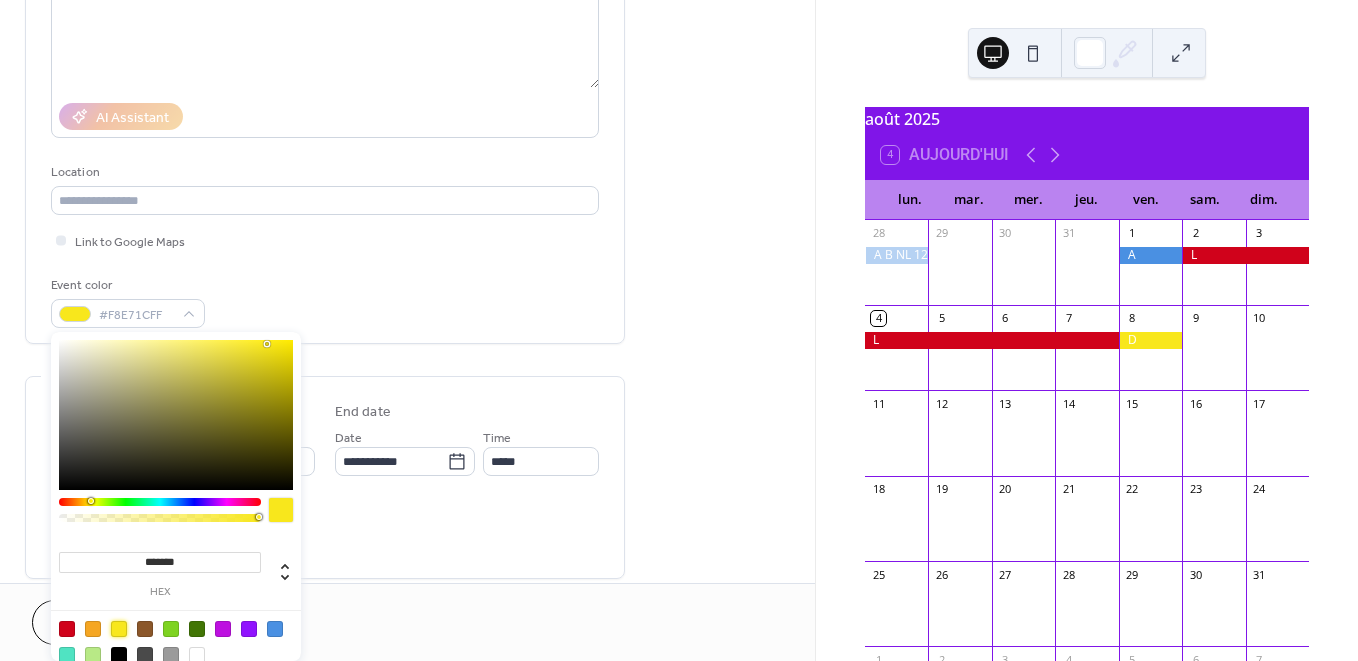 click on "All day Show date only Hide end time" at bounding box center [325, 531] 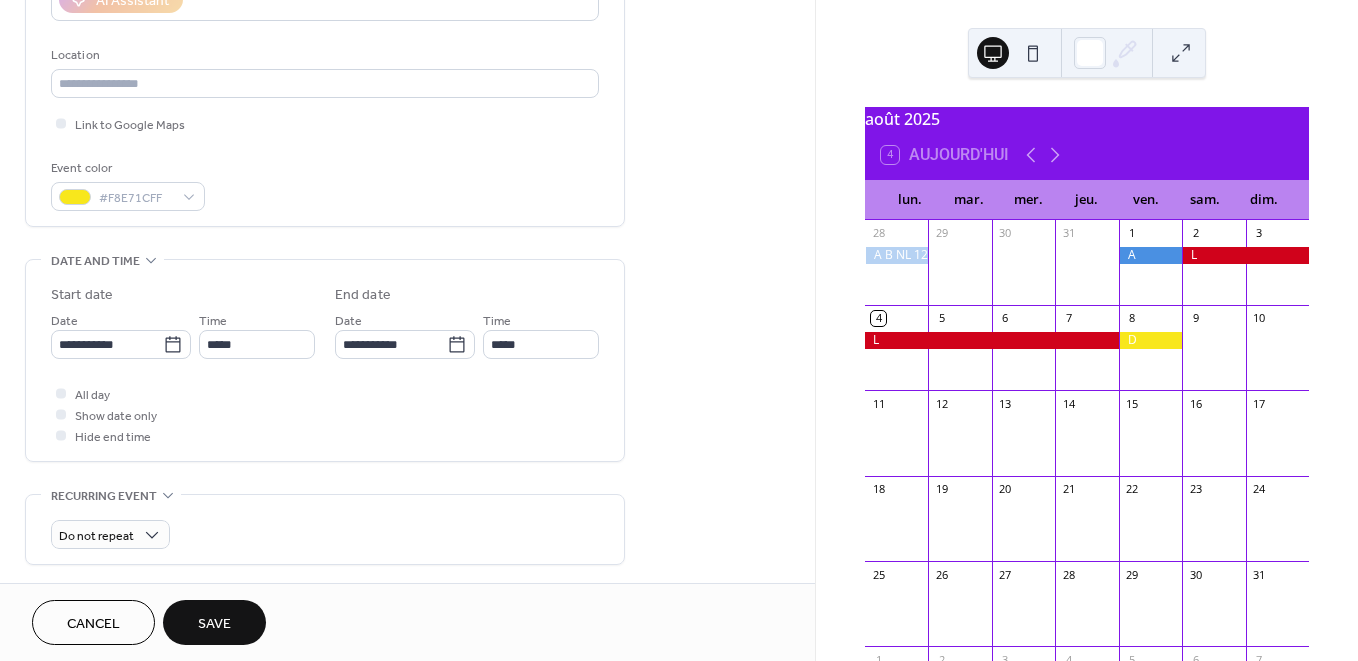 scroll, scrollTop: 430, scrollLeft: 0, axis: vertical 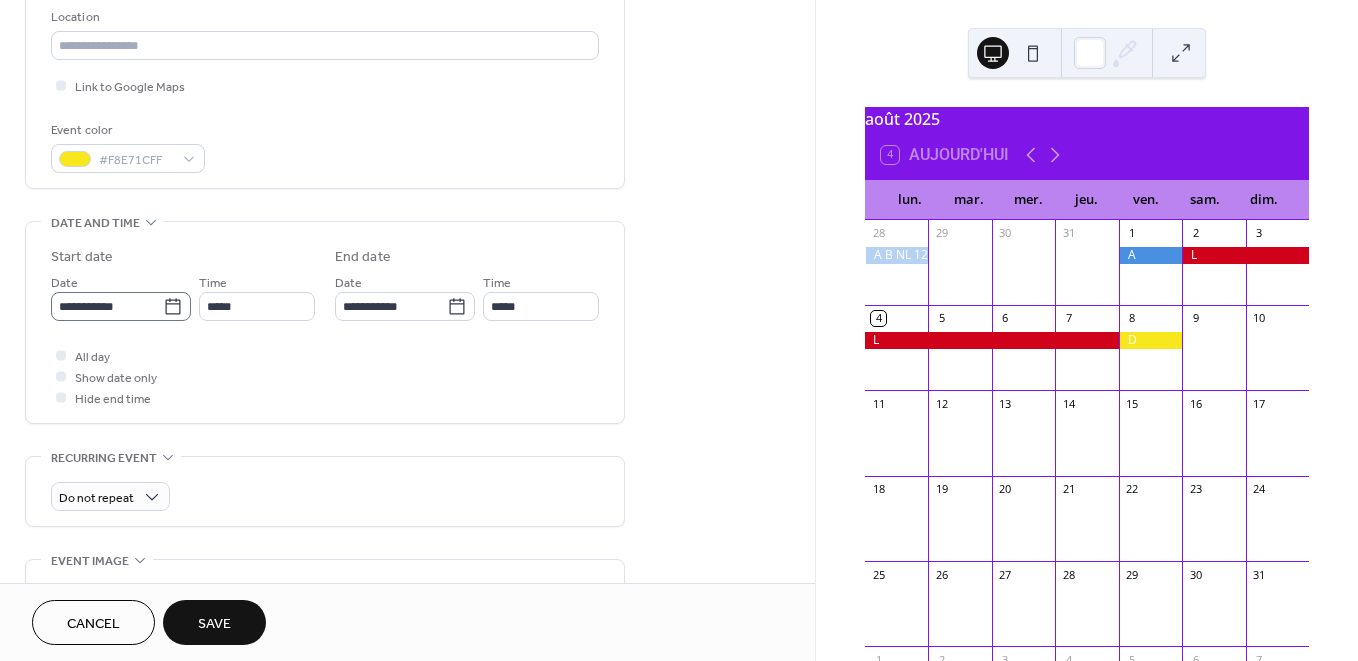 click 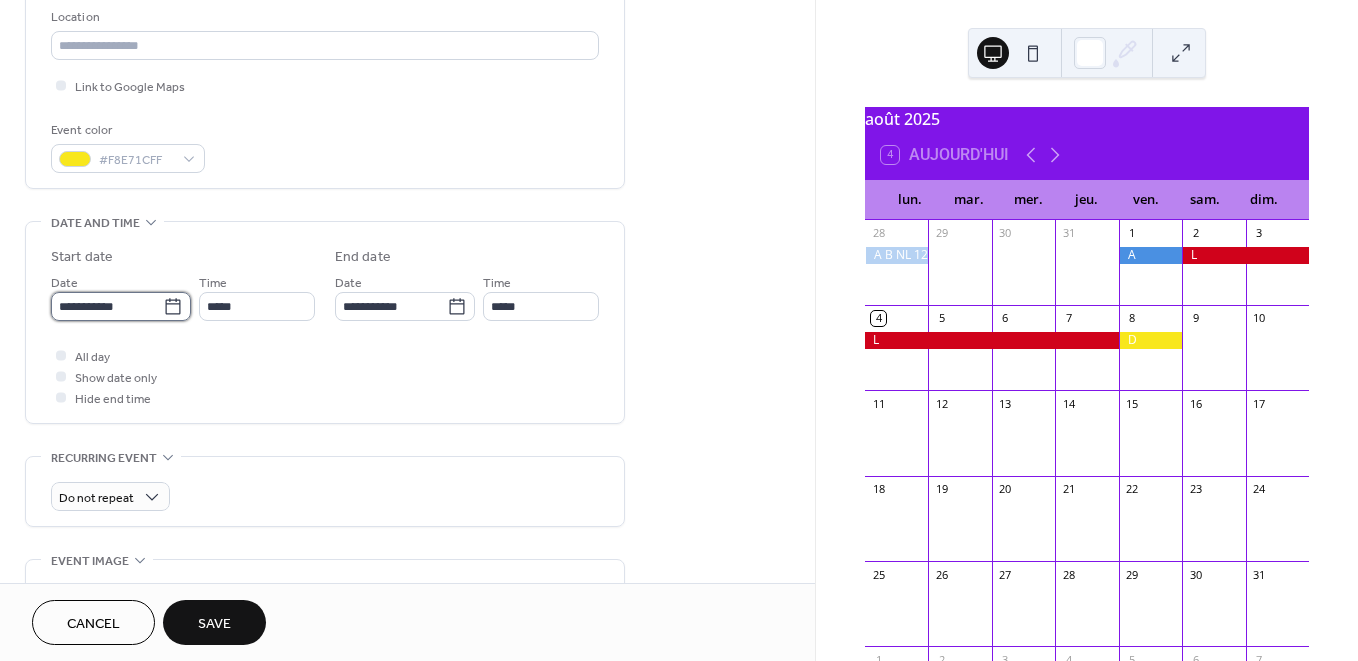 click on "**********" at bounding box center [107, 306] 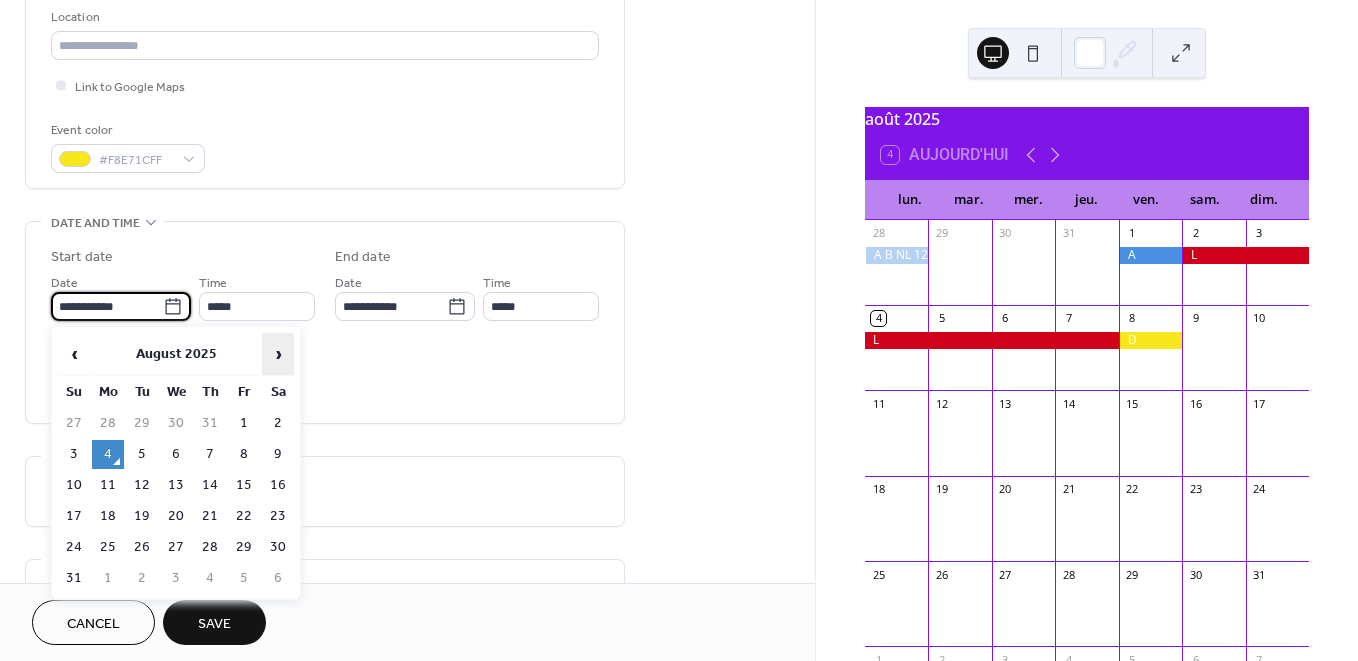 click on "›" at bounding box center (278, 354) 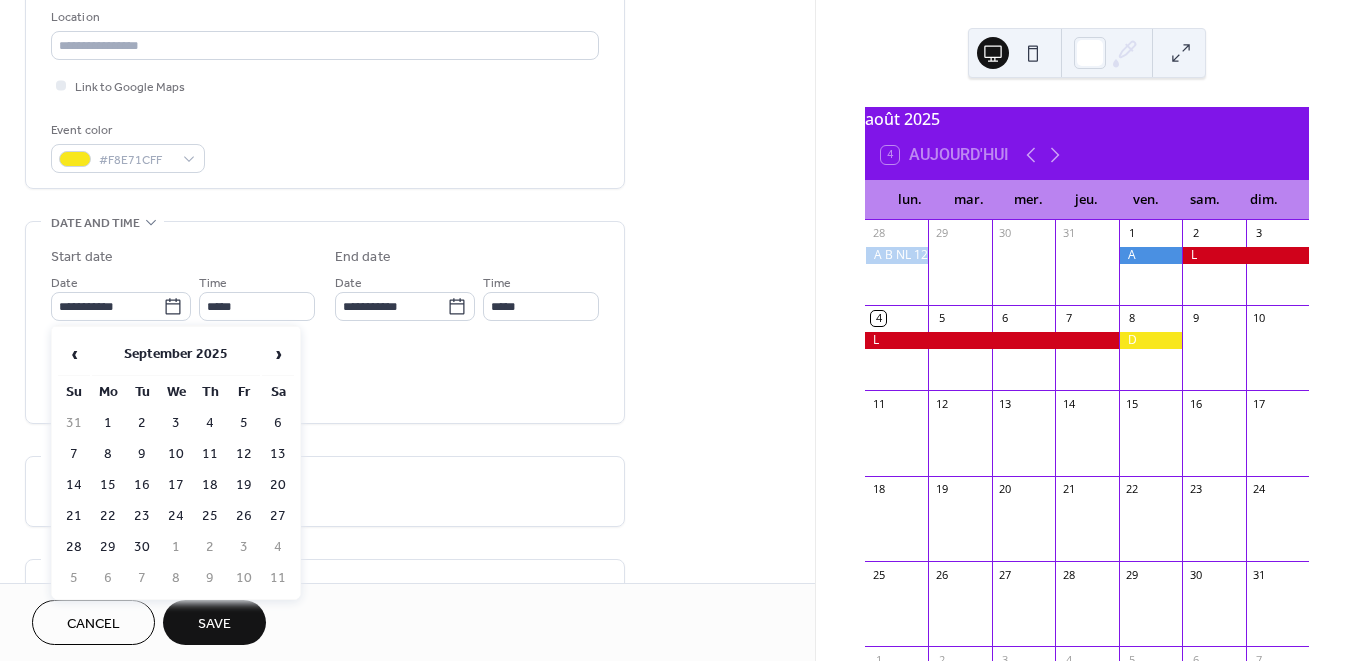 drag, startPoint x: 74, startPoint y: 483, endPoint x: 125, endPoint y: 478, distance: 51.24451 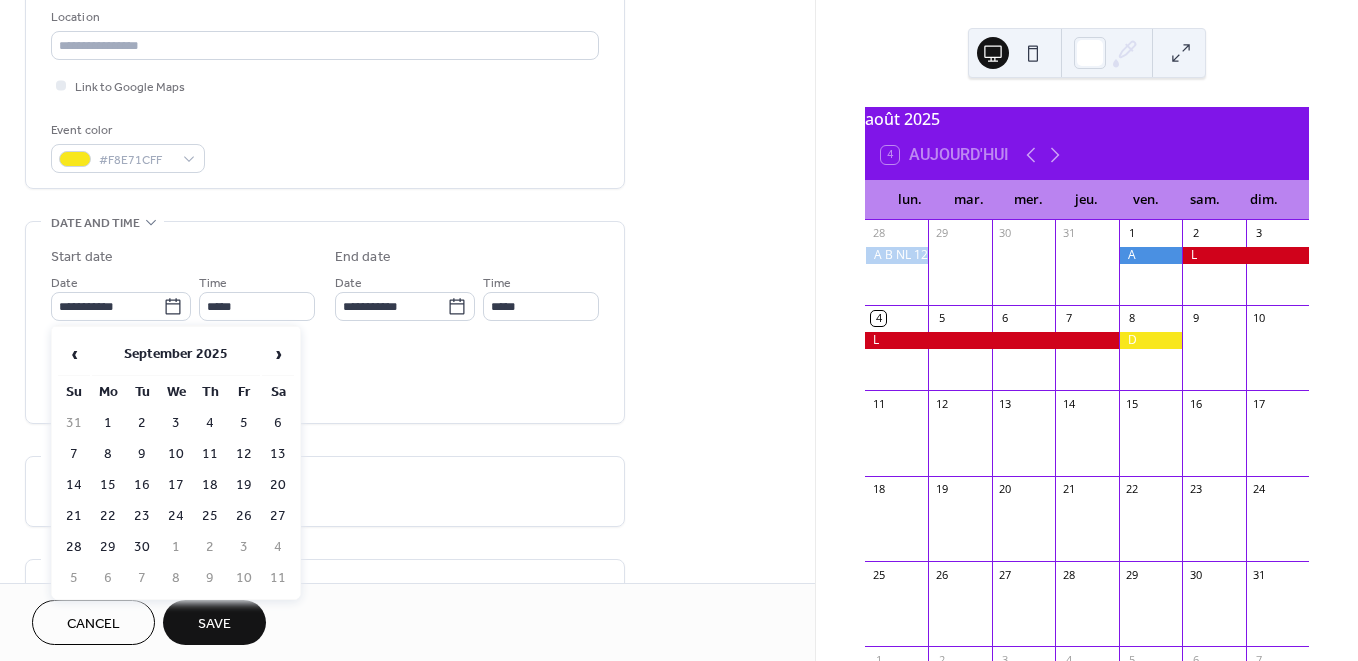 click on "14" at bounding box center (74, 485) 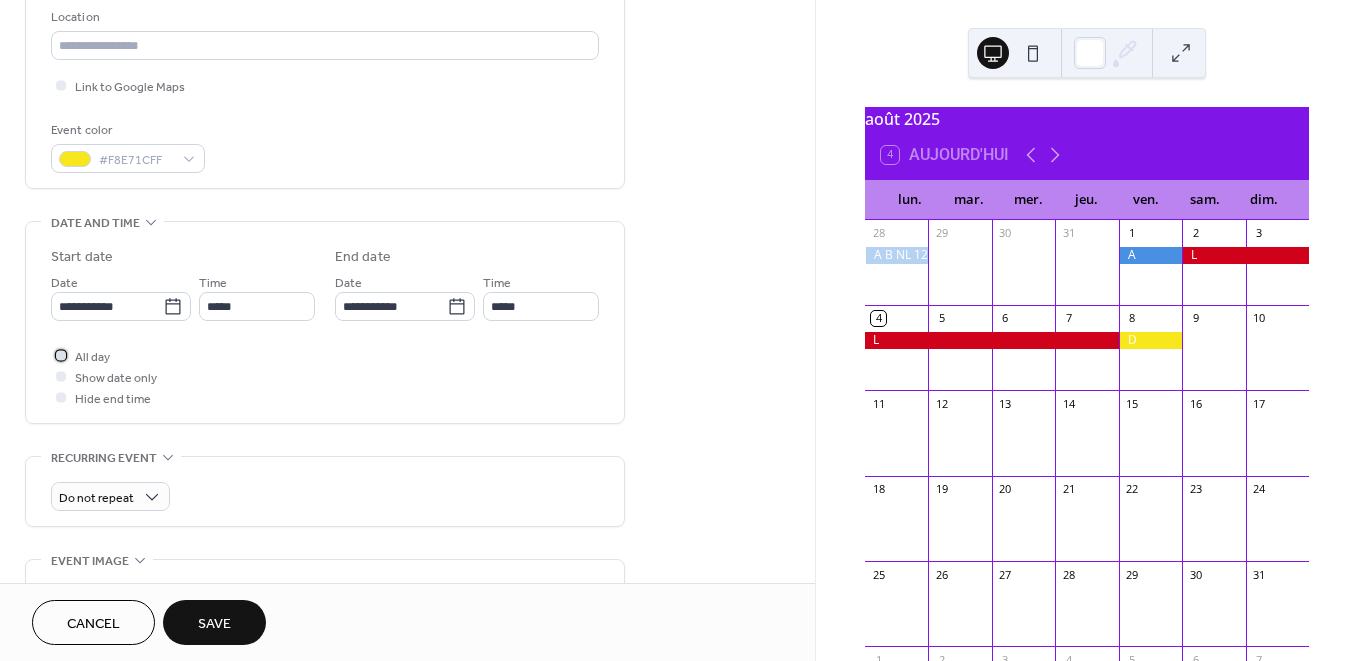 click on "All day" at bounding box center (92, 357) 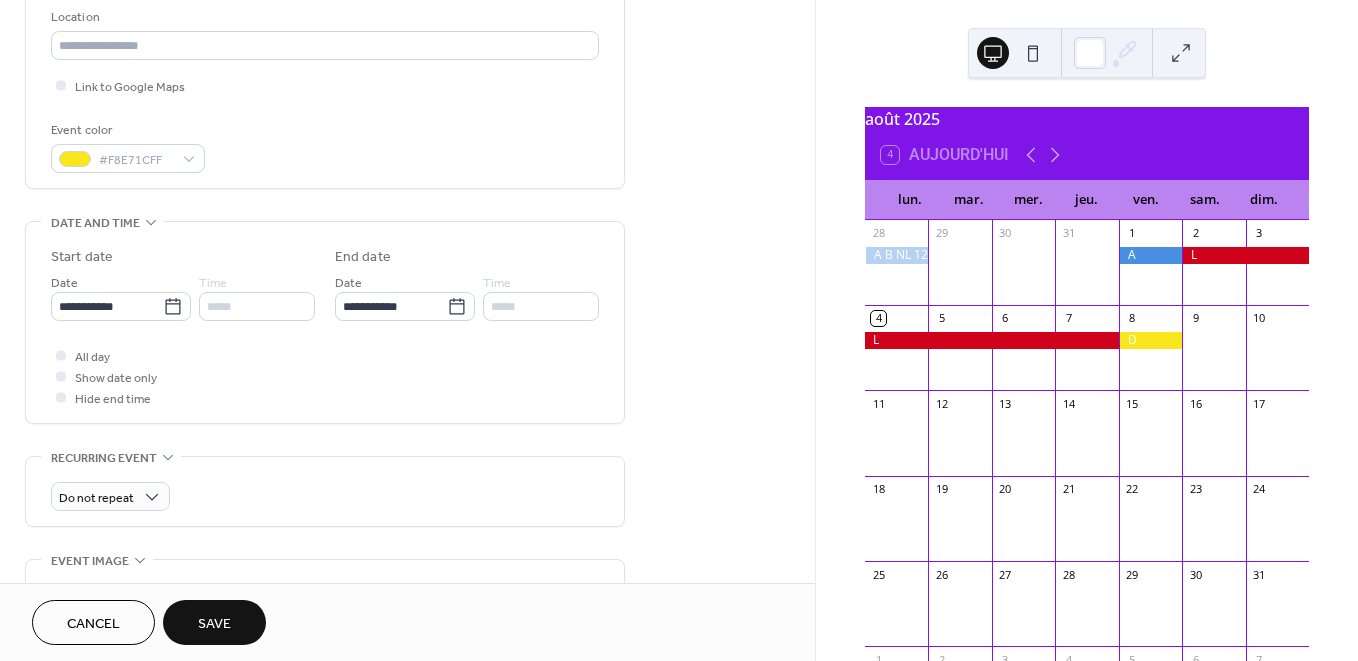 drag, startPoint x: 221, startPoint y: 623, endPoint x: 253, endPoint y: 602, distance: 38.27532 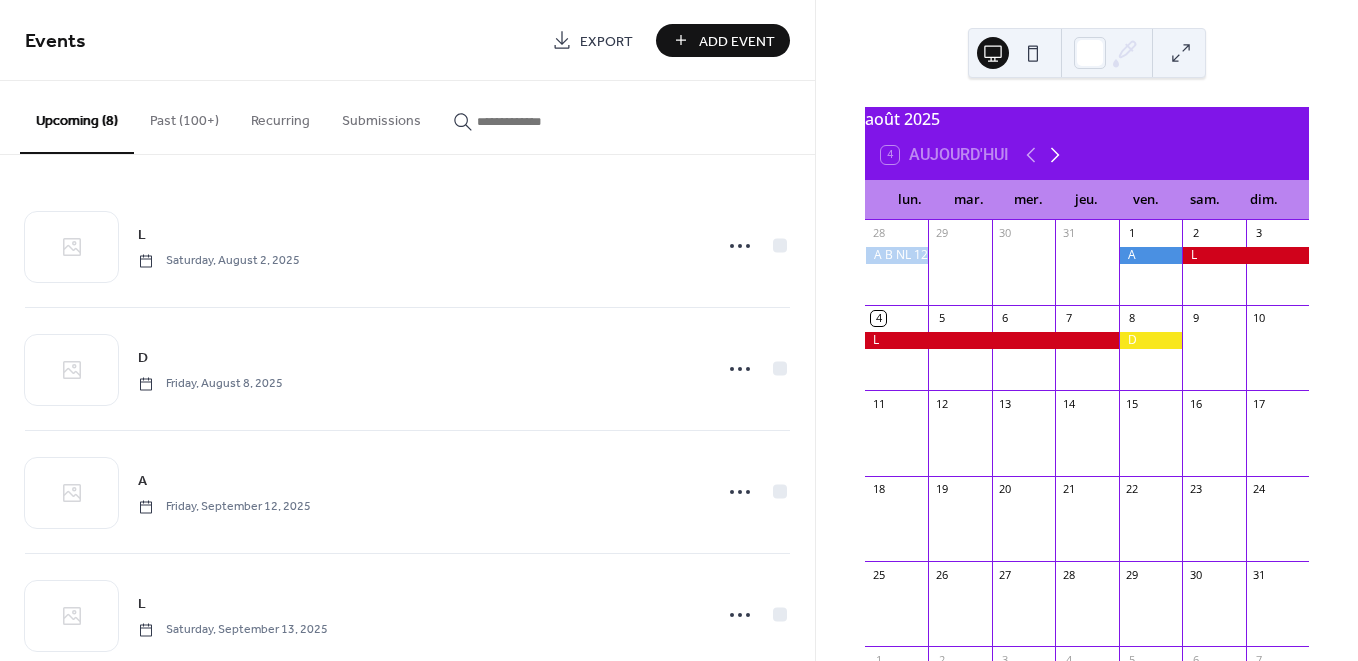 click 